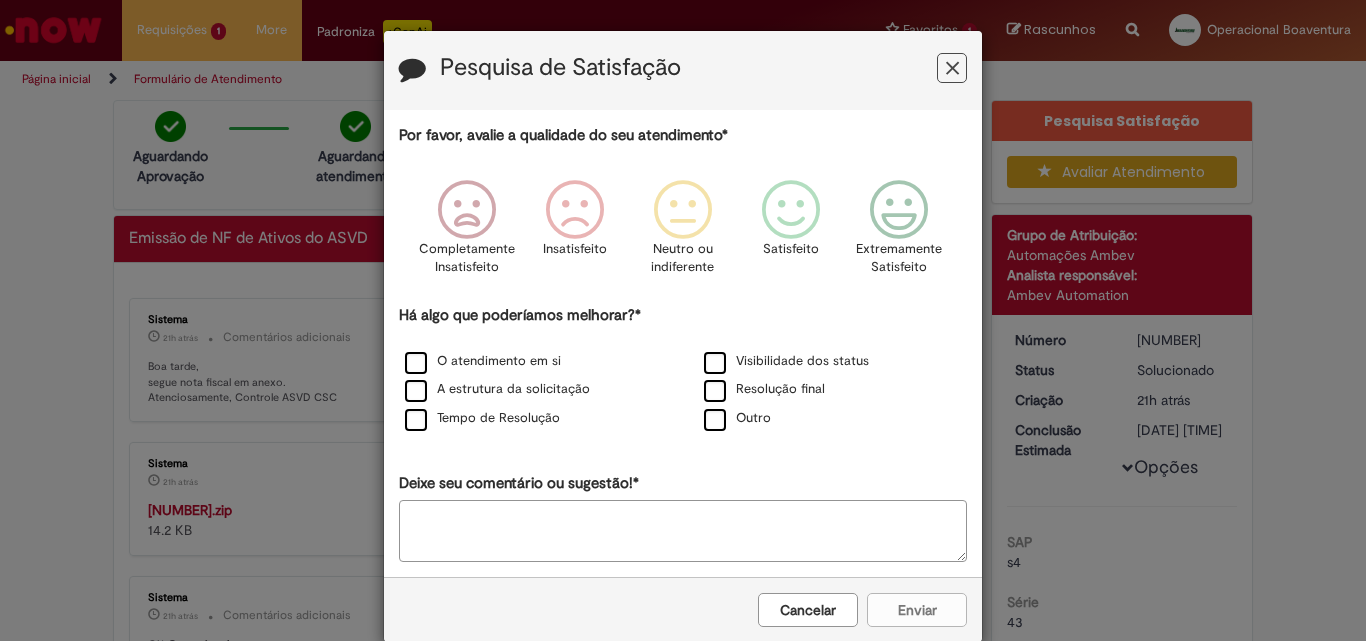 scroll, scrollTop: 0, scrollLeft: 0, axis: both 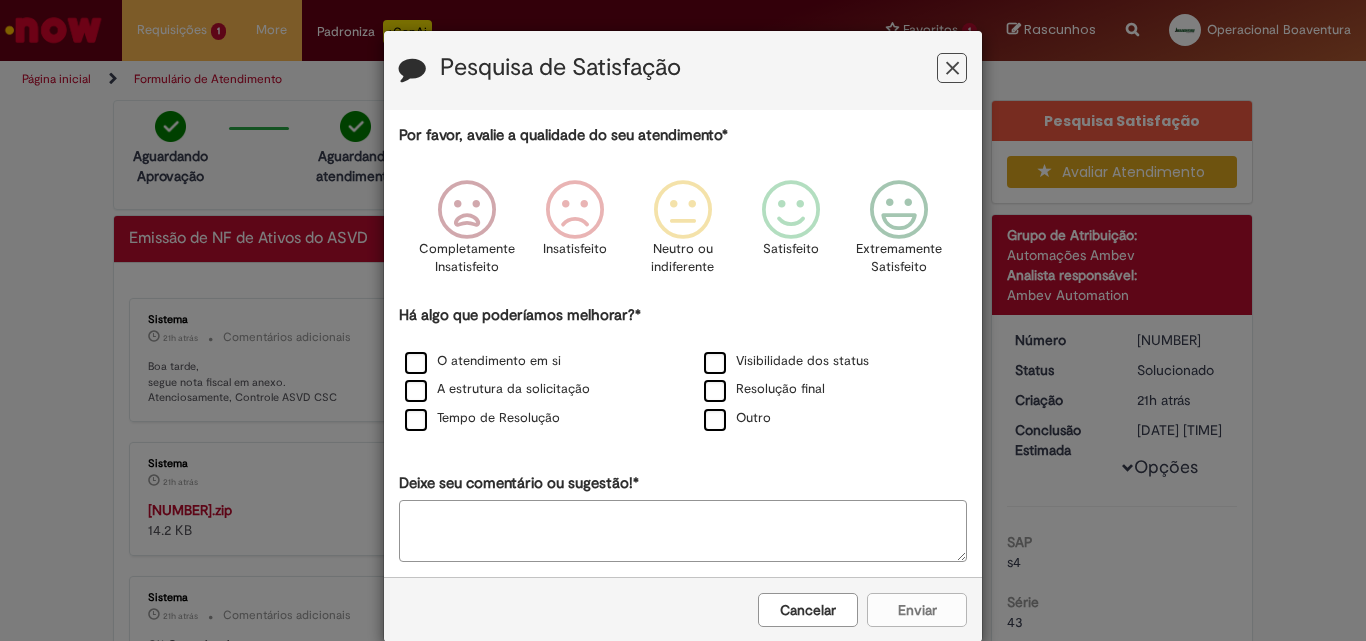 click at bounding box center (952, 68) 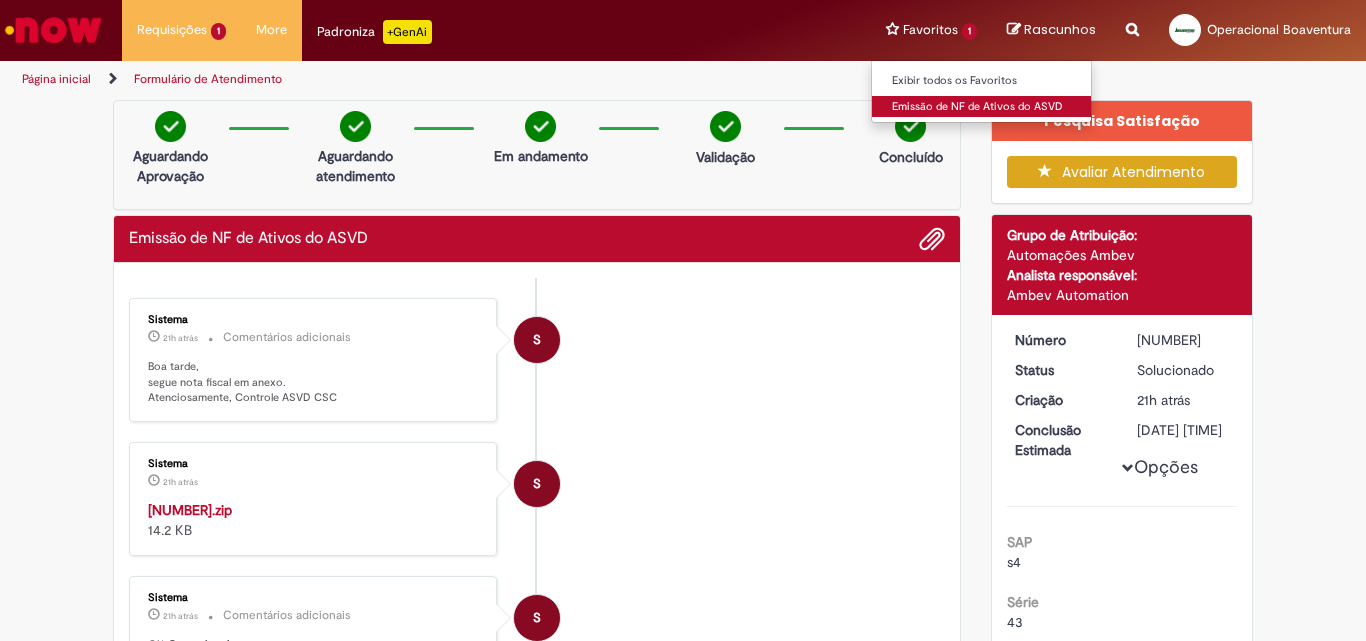 click on "Emissão de NF de Ativos do ASVD" at bounding box center (982, 107) 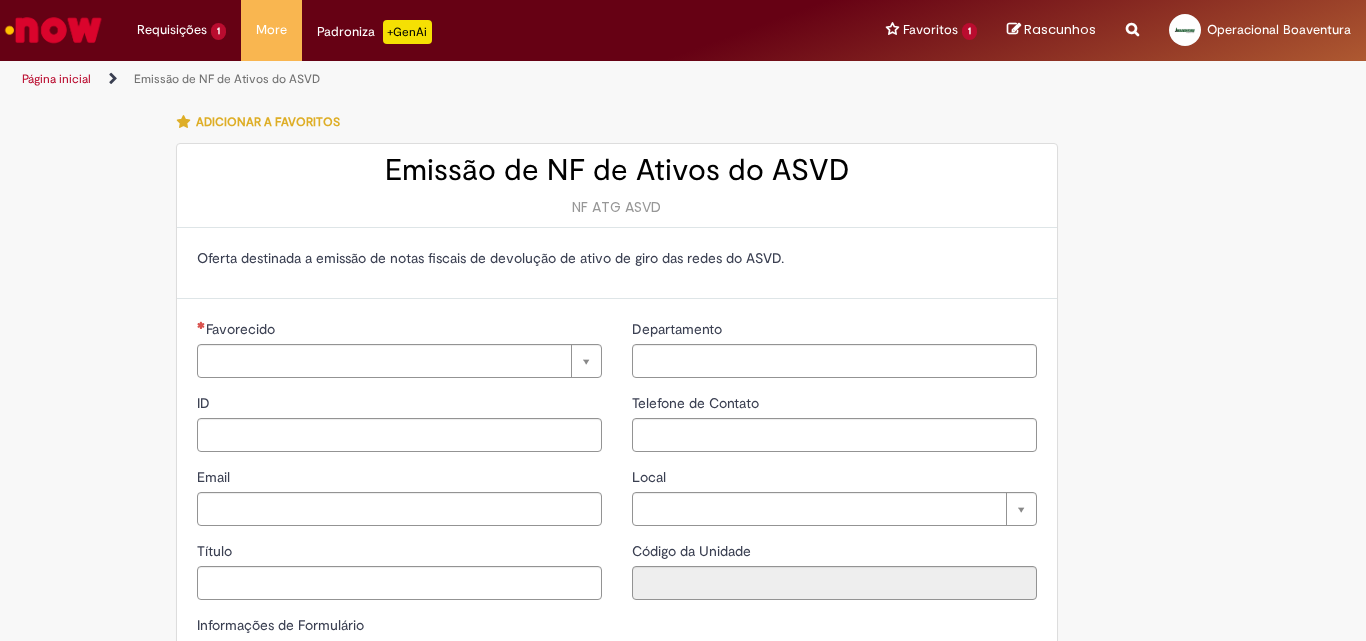 type on "**********" 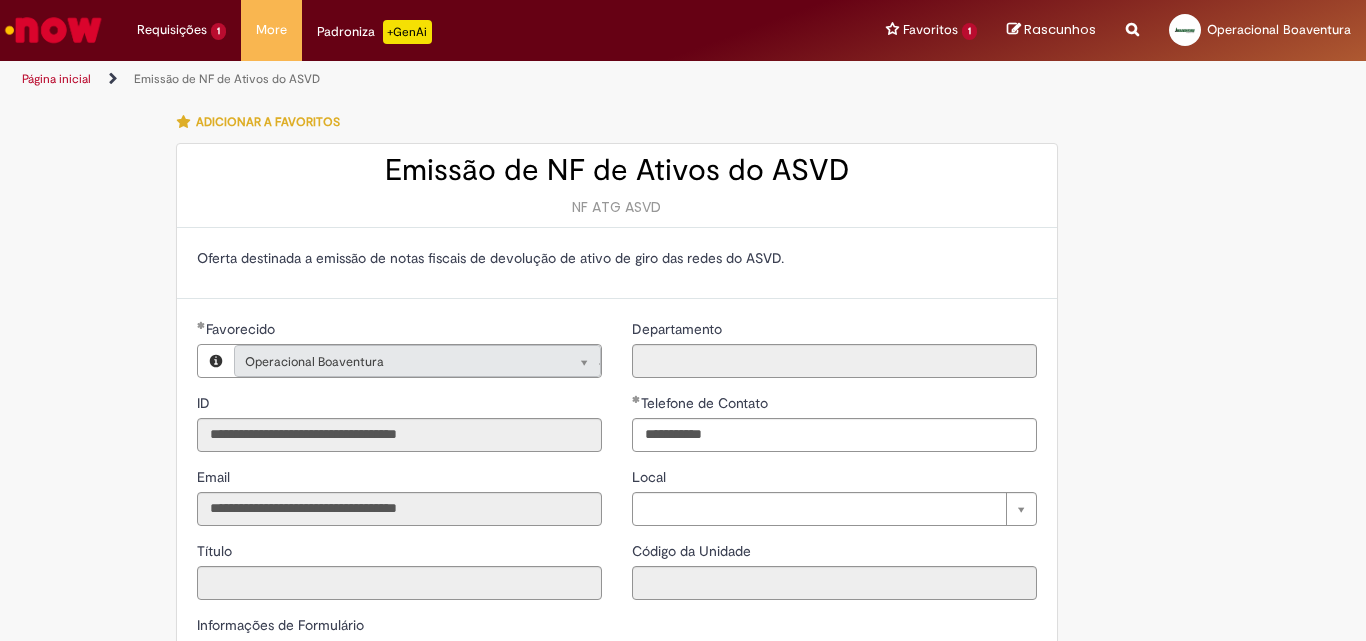 type on "**********" 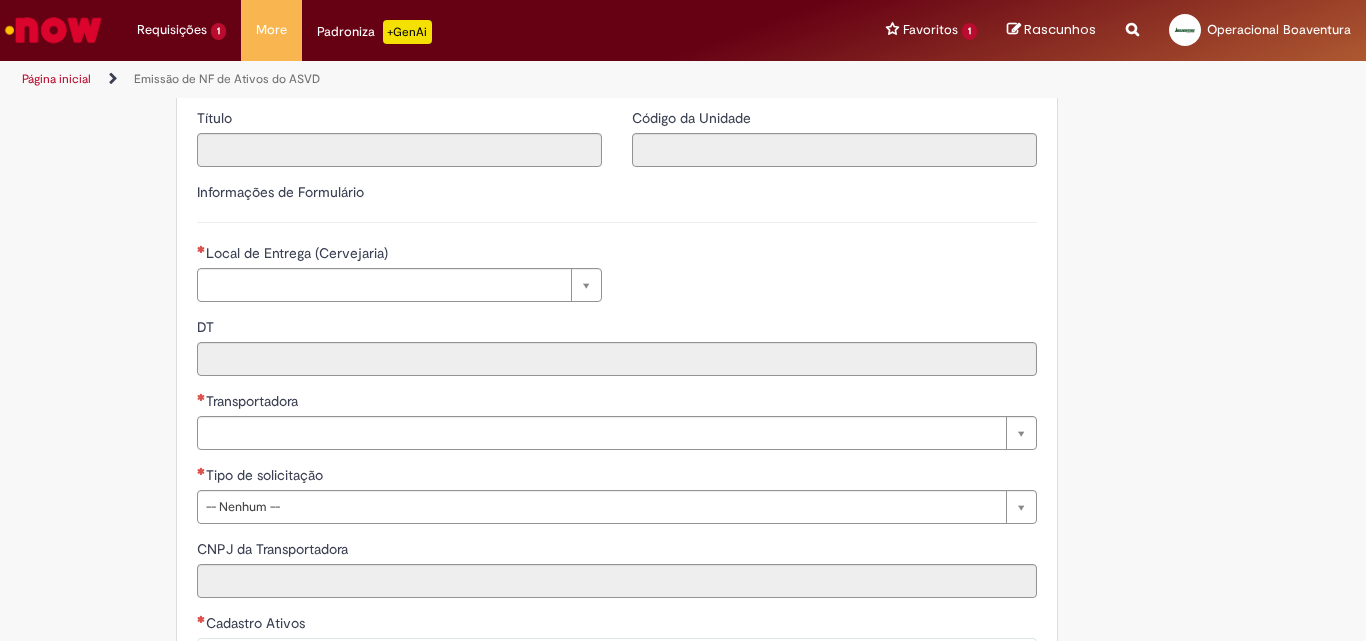 scroll, scrollTop: 533, scrollLeft: 0, axis: vertical 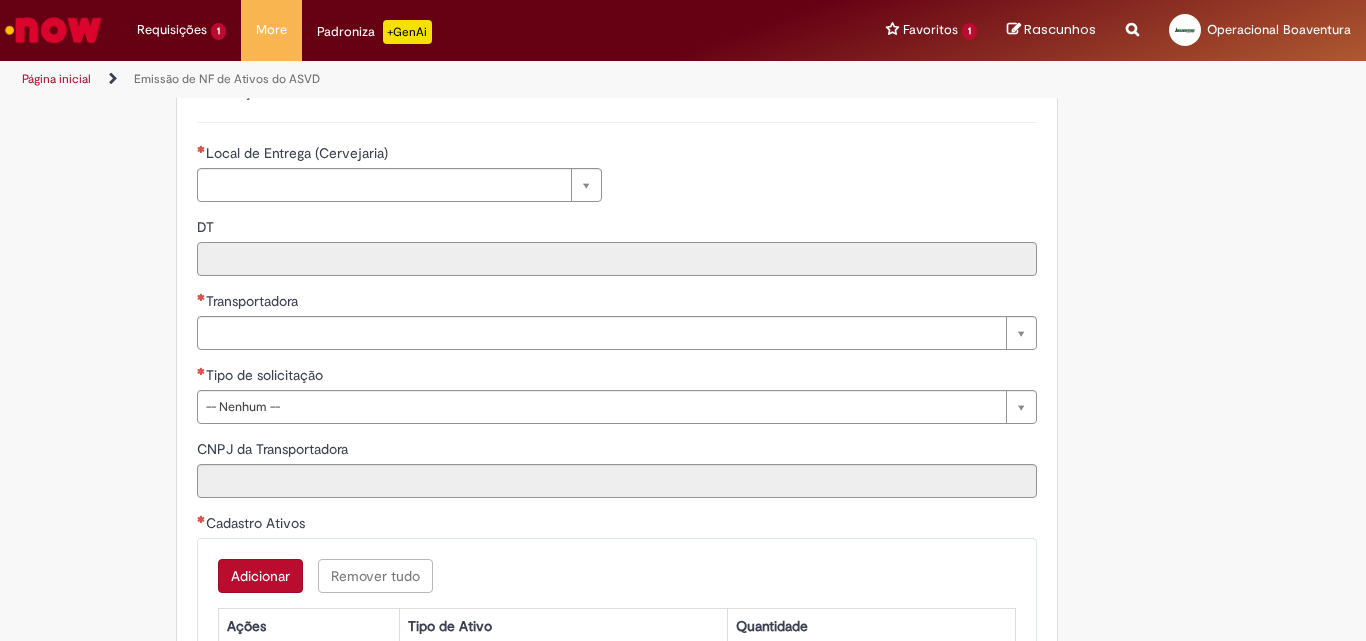 click on "DT" at bounding box center [617, 259] 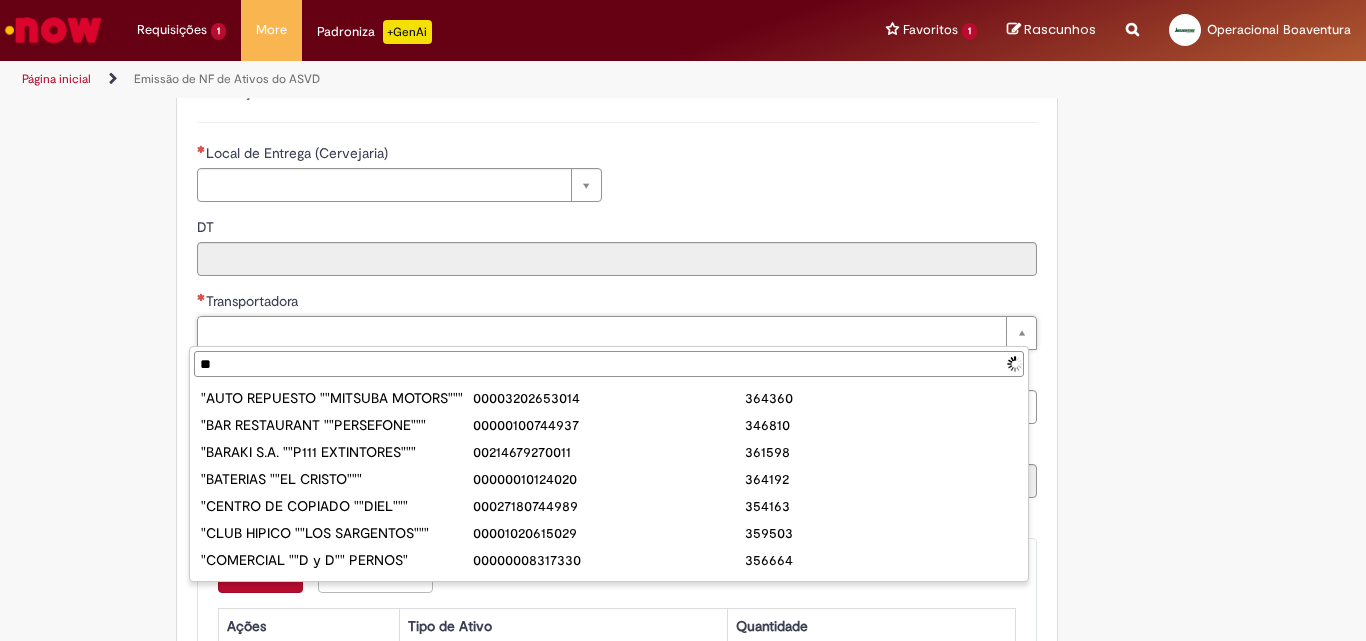 type on "*" 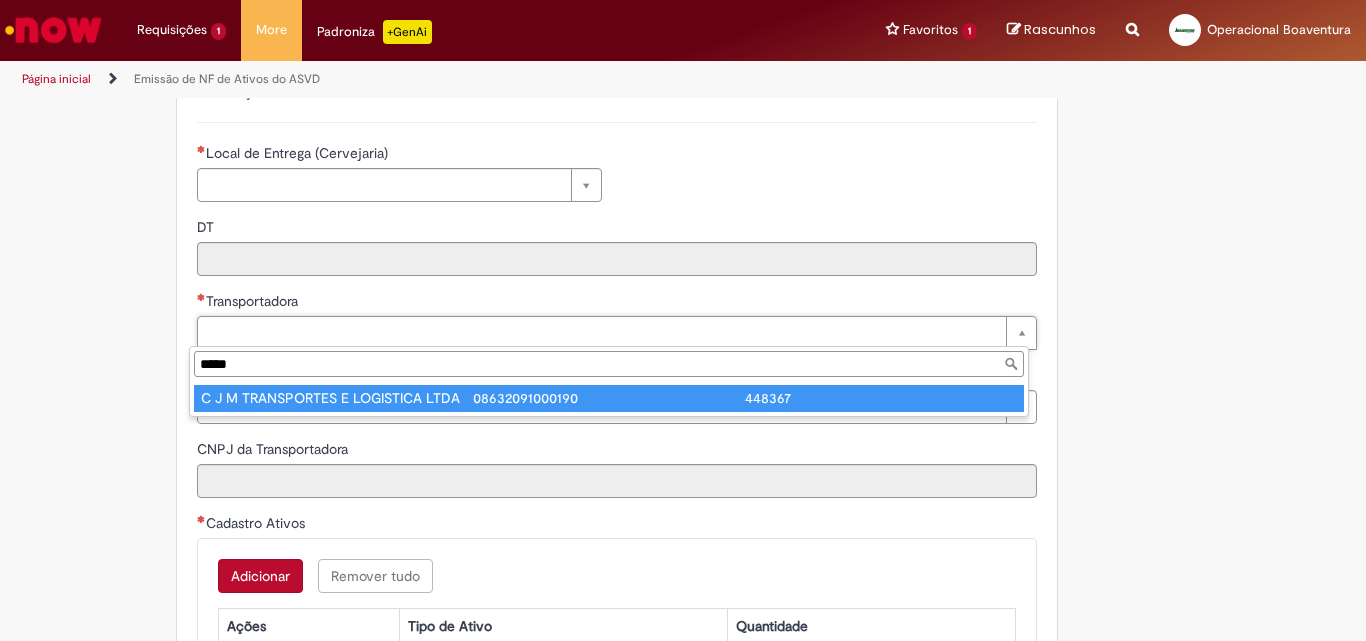 type on "*****" 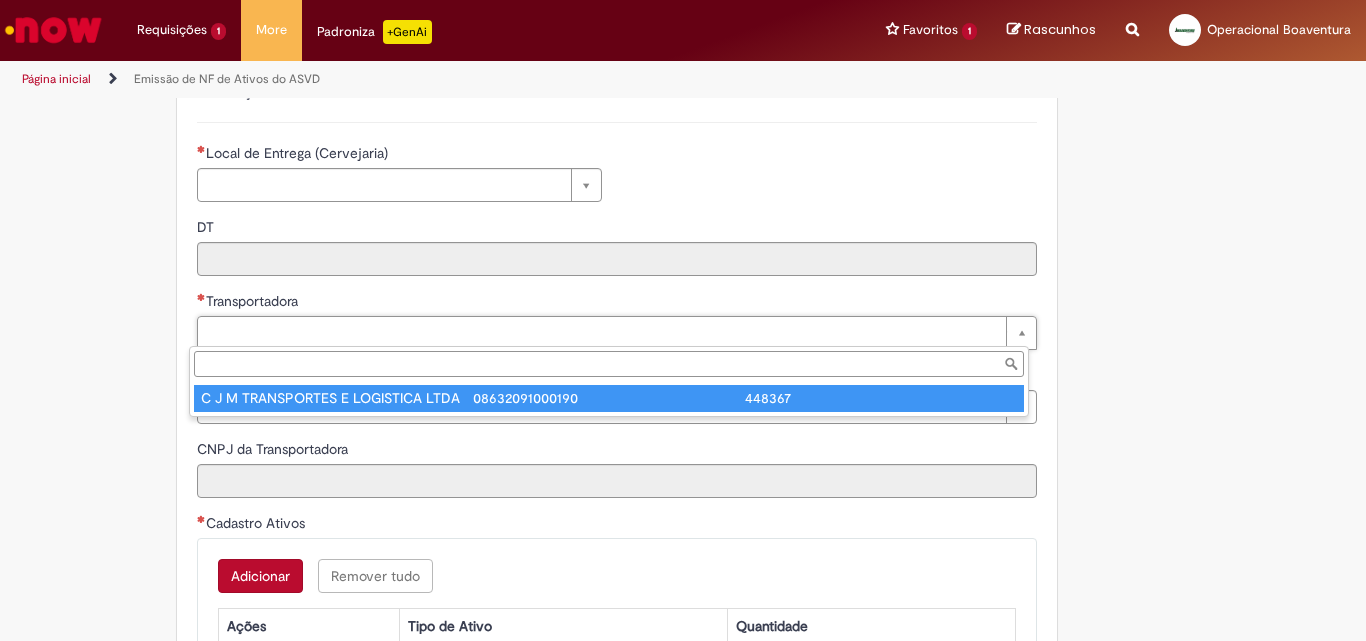 type on "**********" 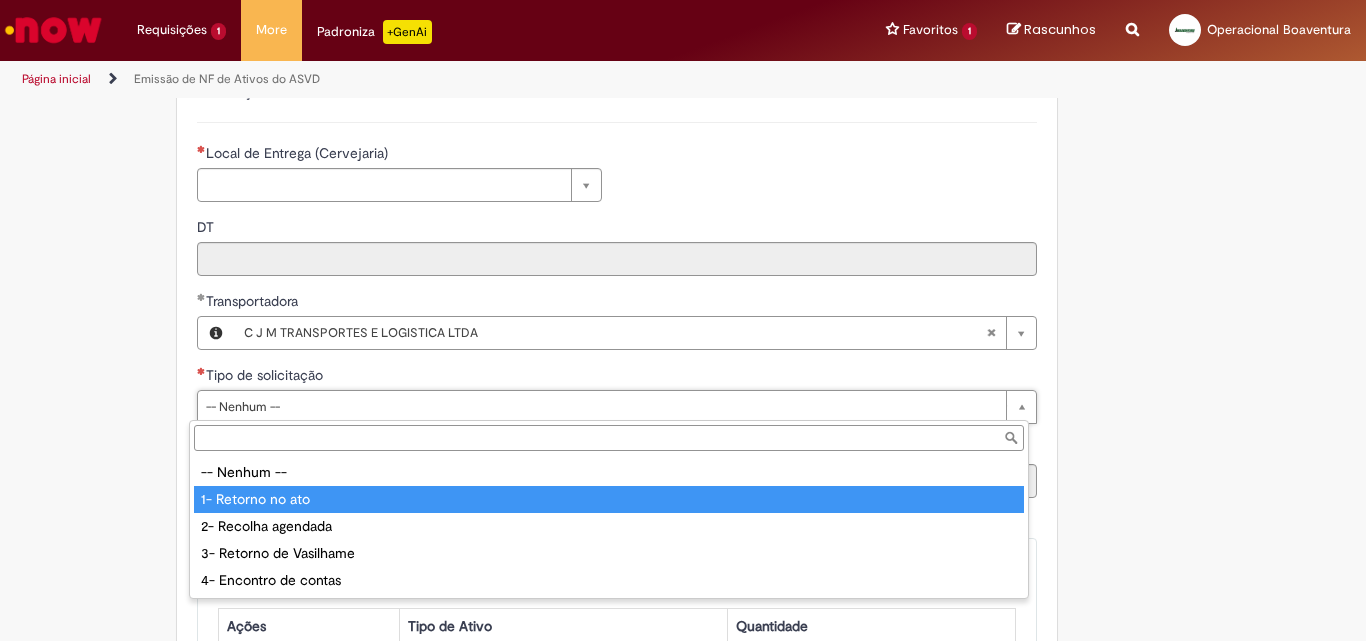 type on "**********" 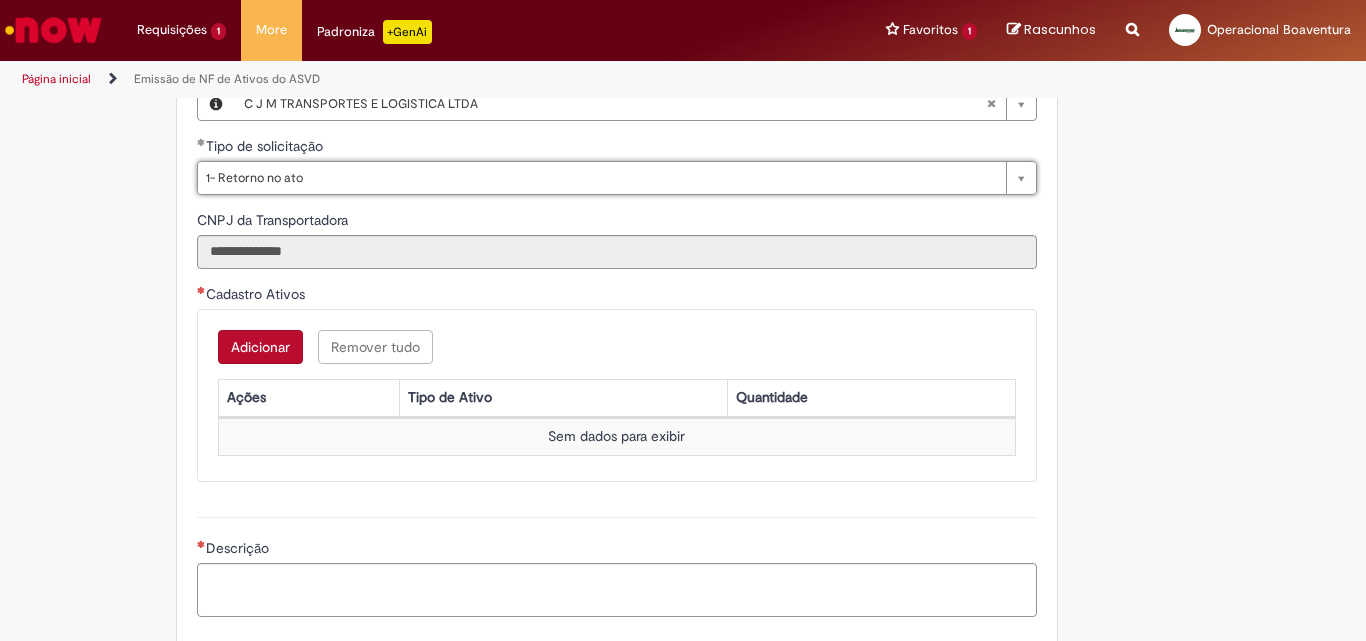 scroll, scrollTop: 800, scrollLeft: 0, axis: vertical 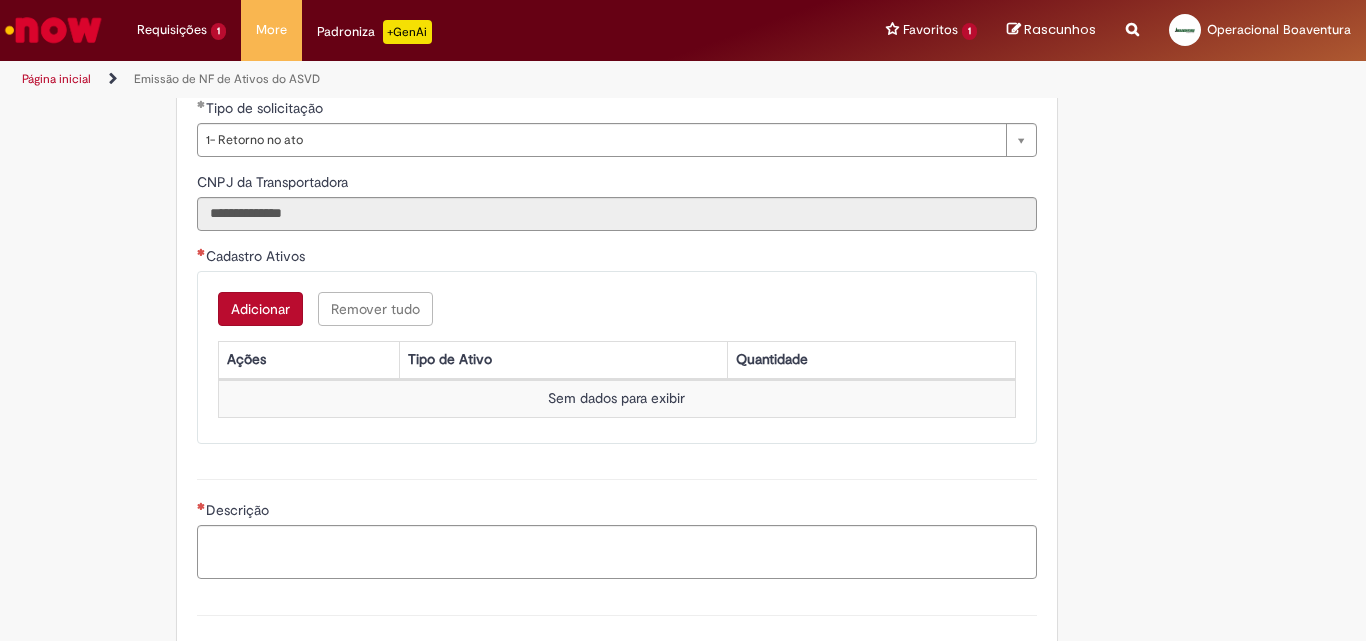 click on "Adicionar" at bounding box center [260, 309] 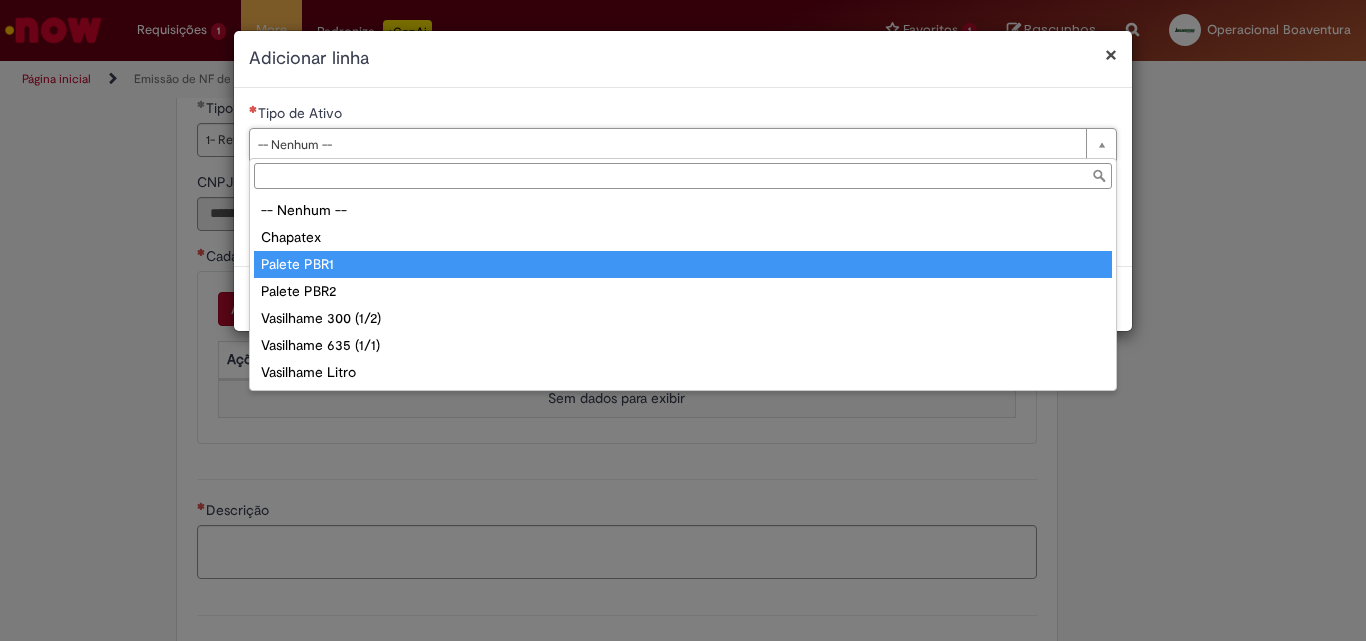type on "**********" 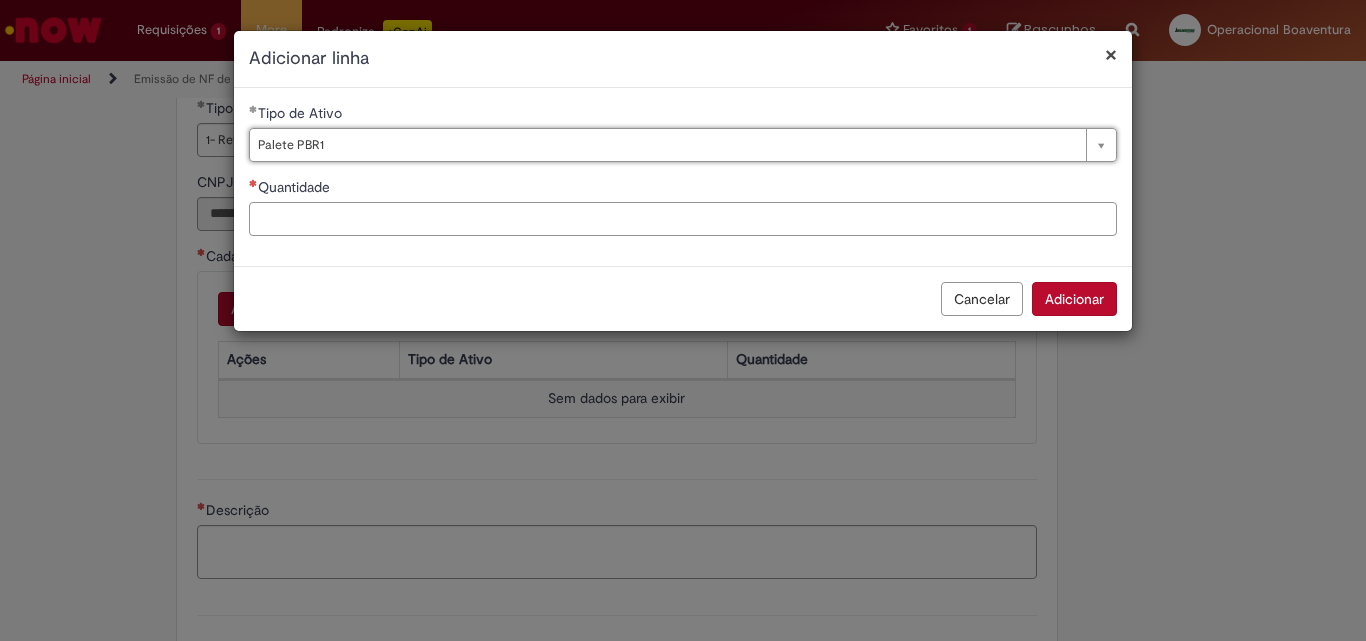 click on "Quantidade" at bounding box center (683, 219) 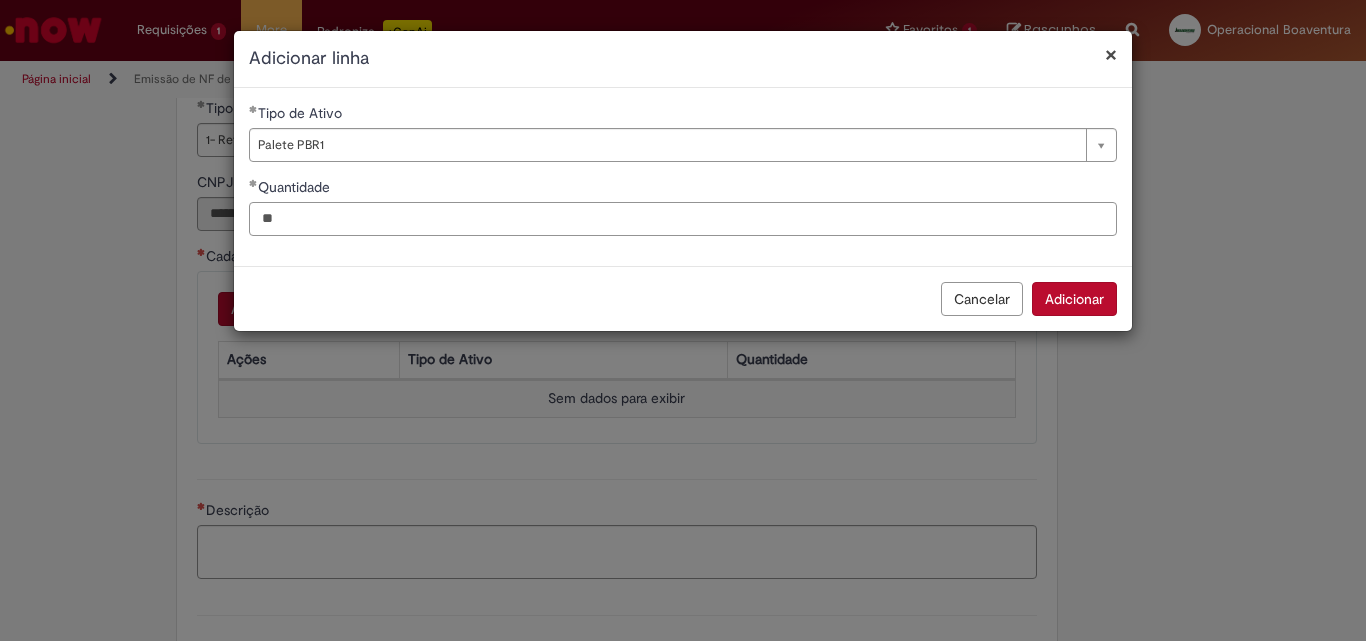 type on "**" 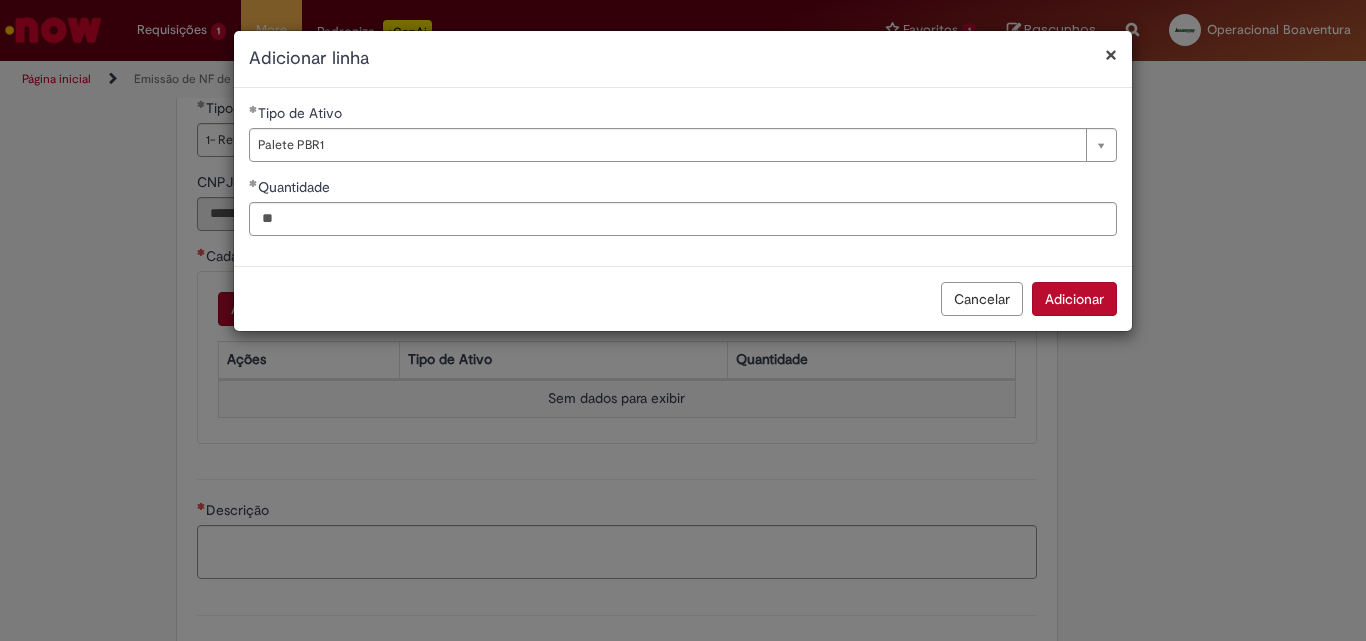 click on "Cancelar   Adicionar" at bounding box center (683, 298) 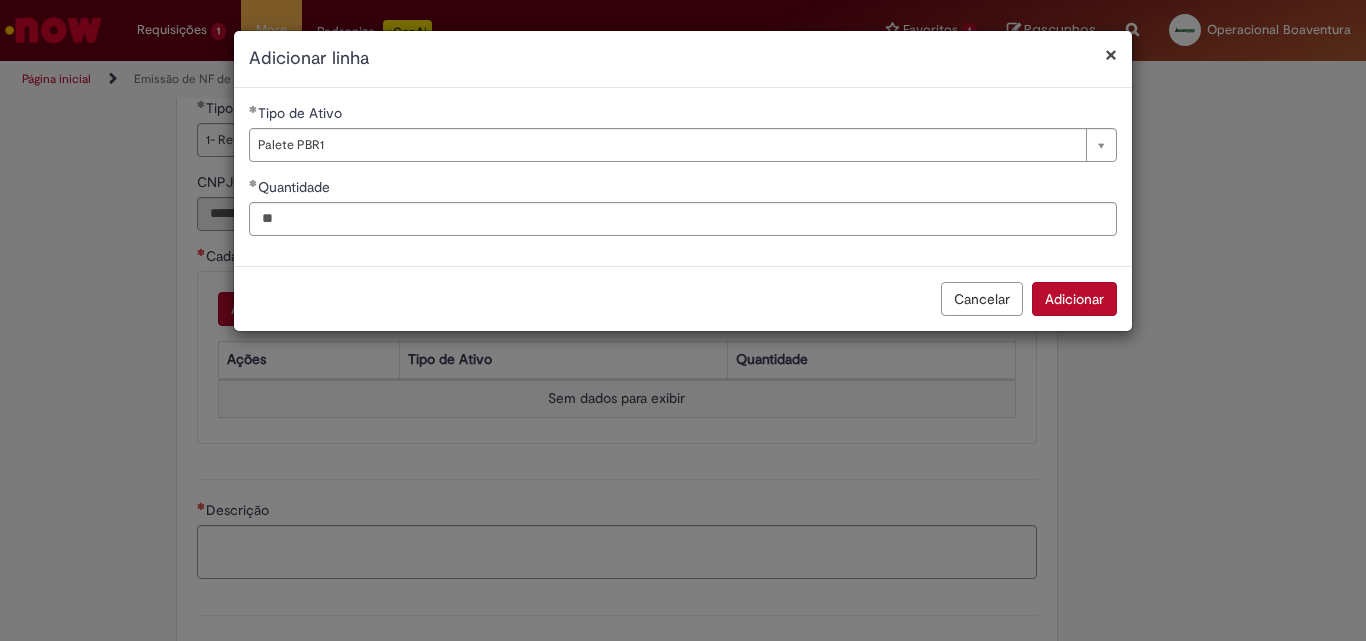 click on "Adicionar" at bounding box center (1074, 299) 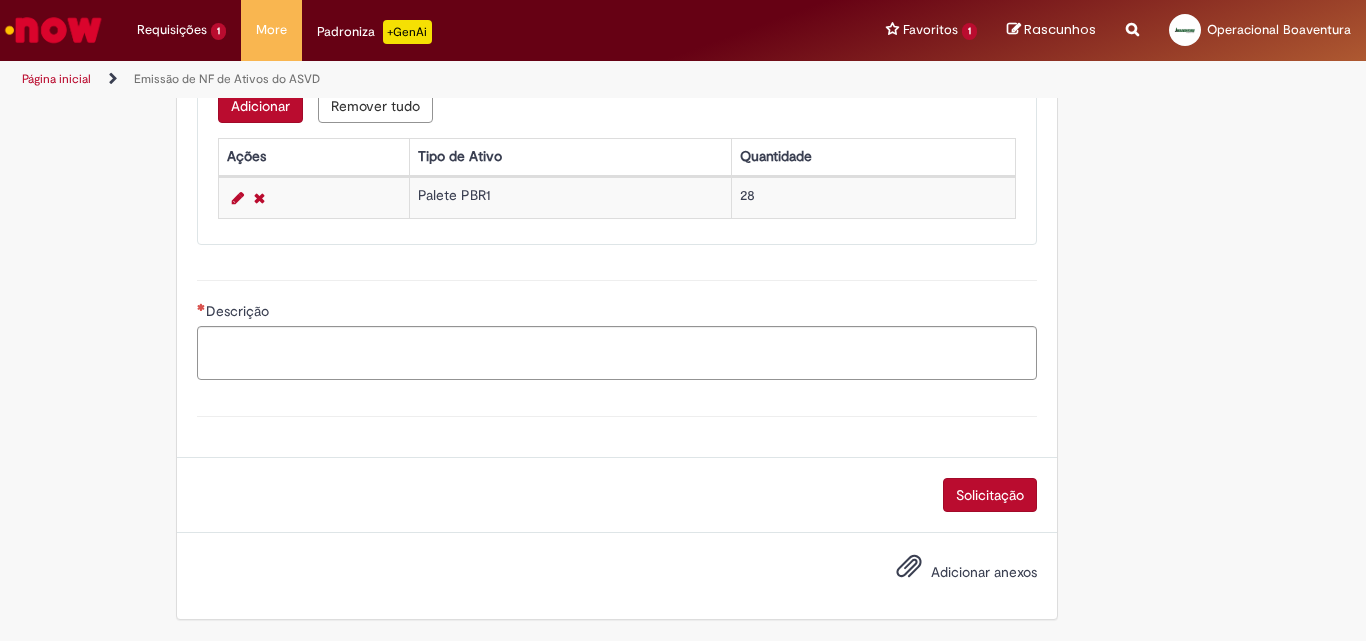scroll, scrollTop: 1004, scrollLeft: 0, axis: vertical 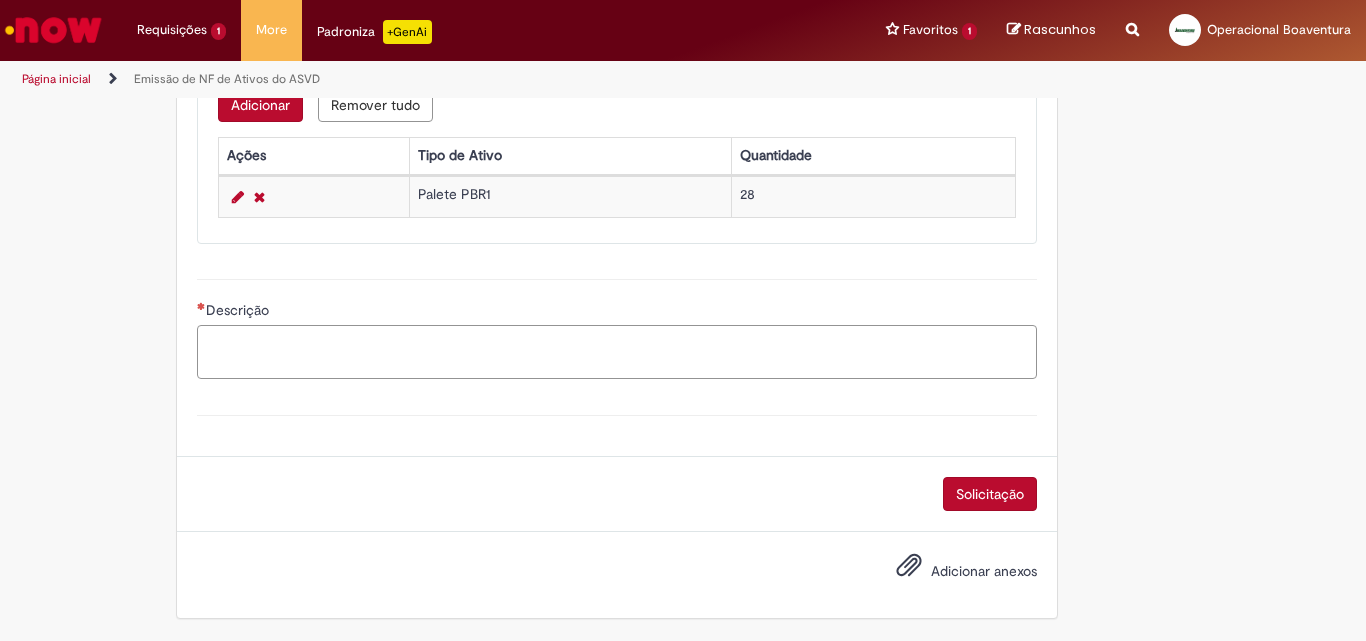 click on "Descrição" at bounding box center [617, 352] 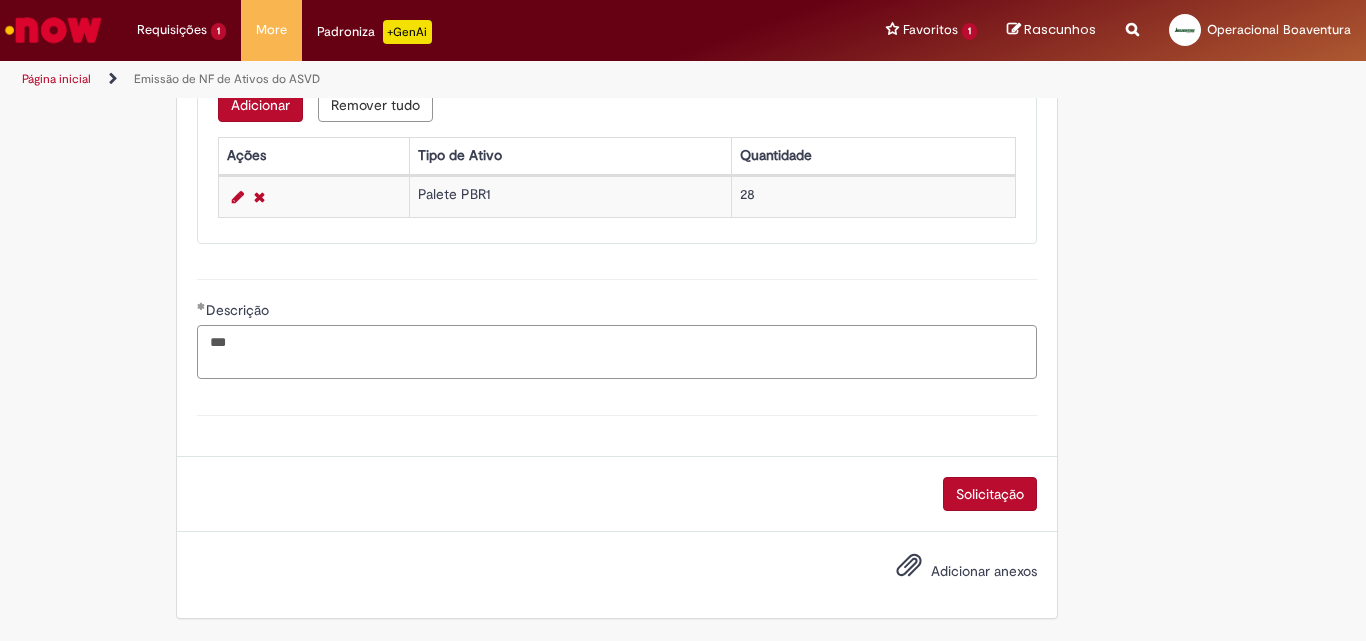 paste on "**********" 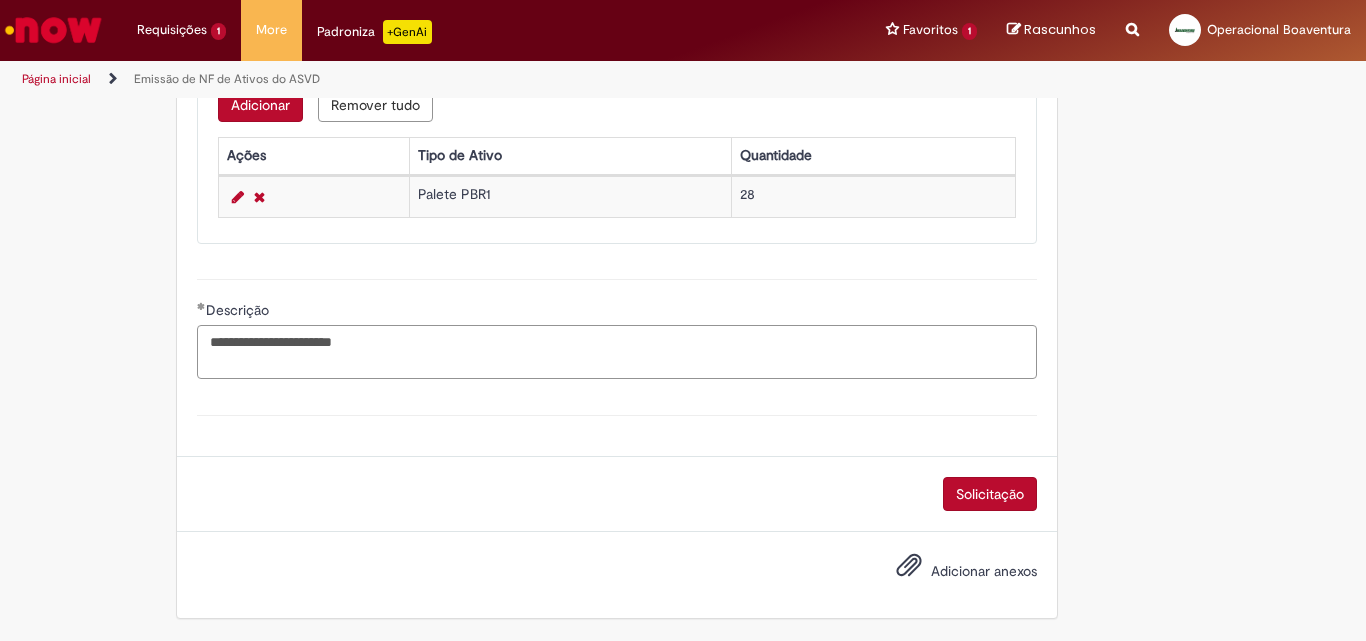 type on "**********" 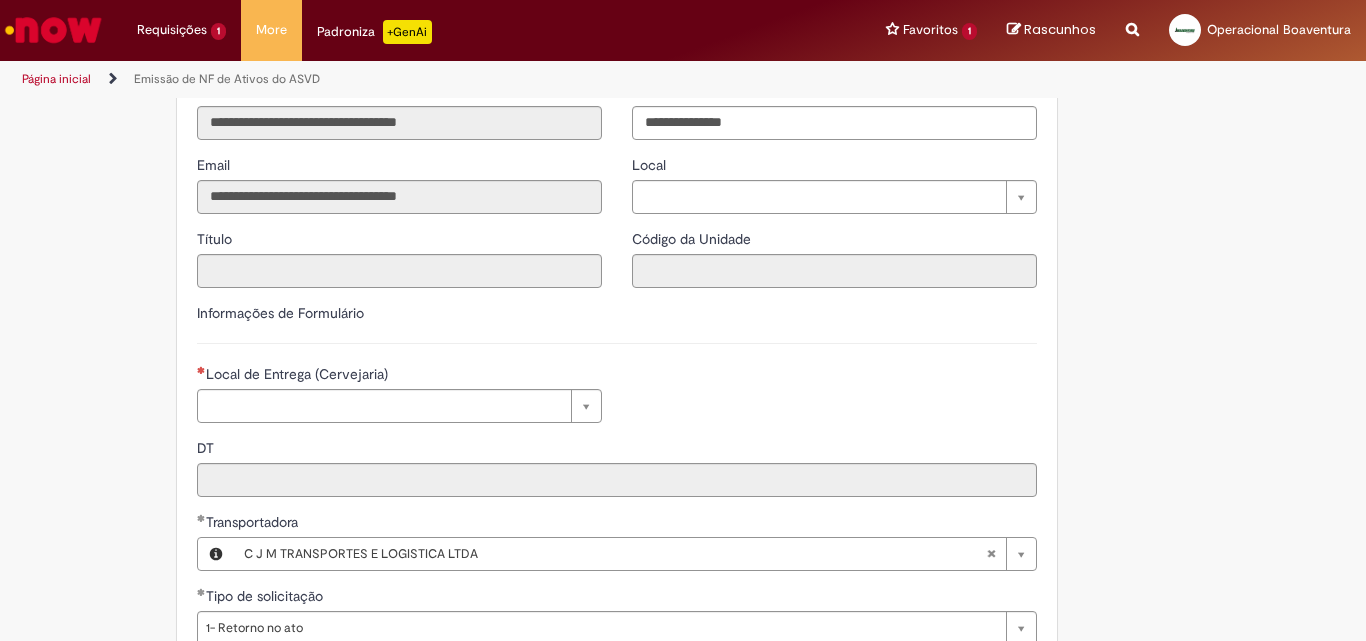scroll, scrollTop: 337, scrollLeft: 0, axis: vertical 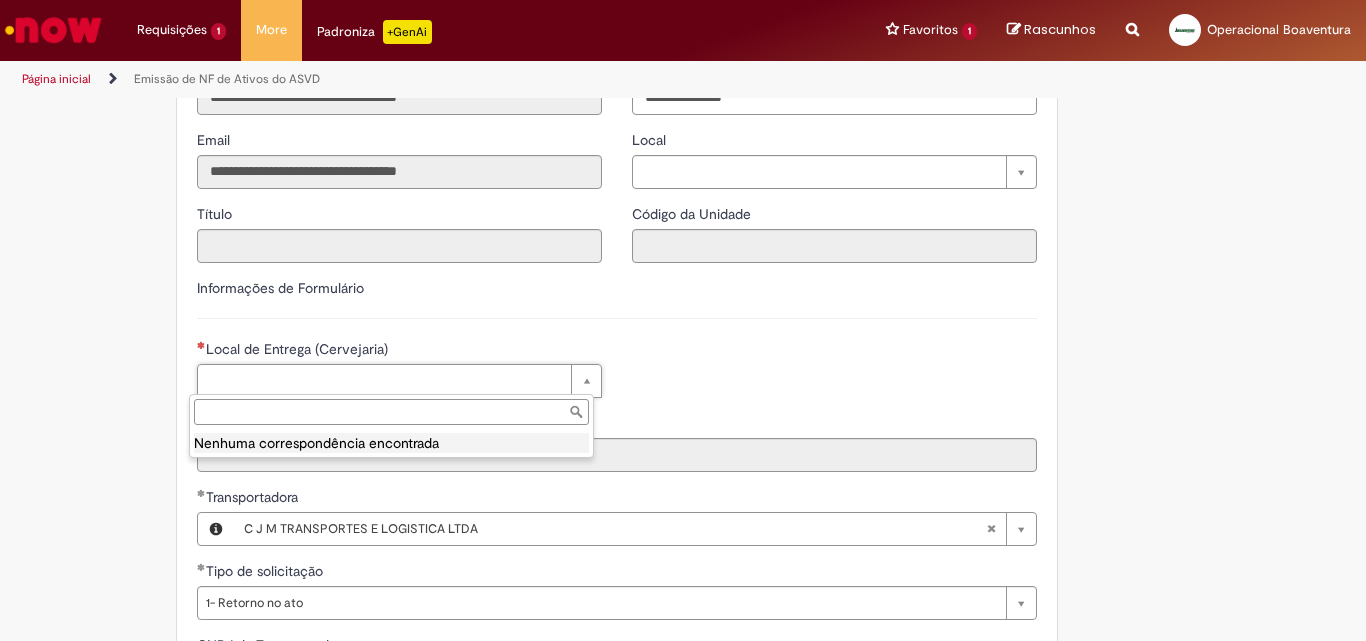type on "*" 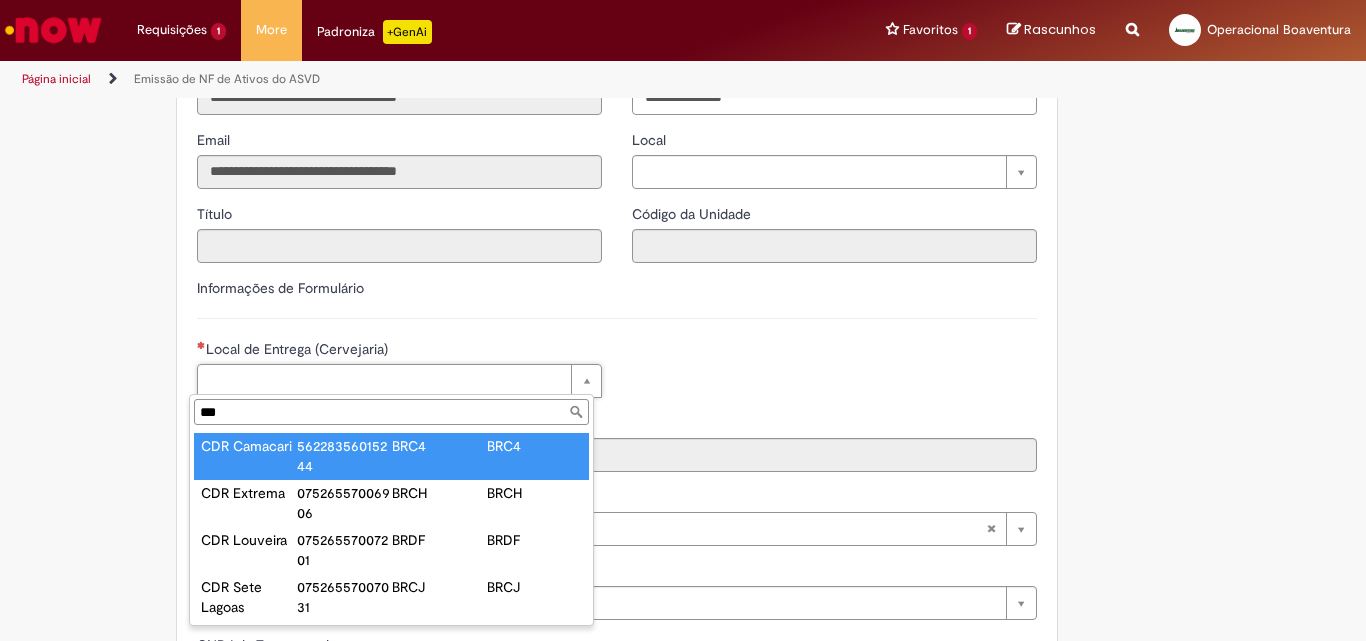 type on "***" 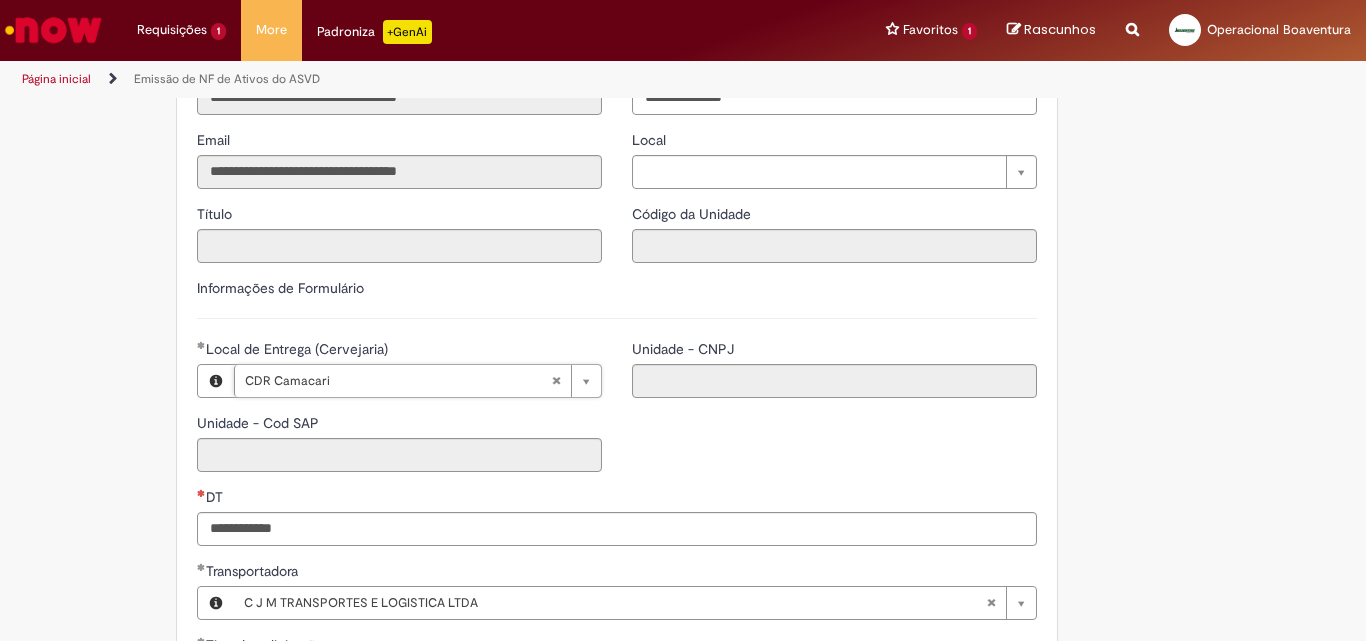 type on "****" 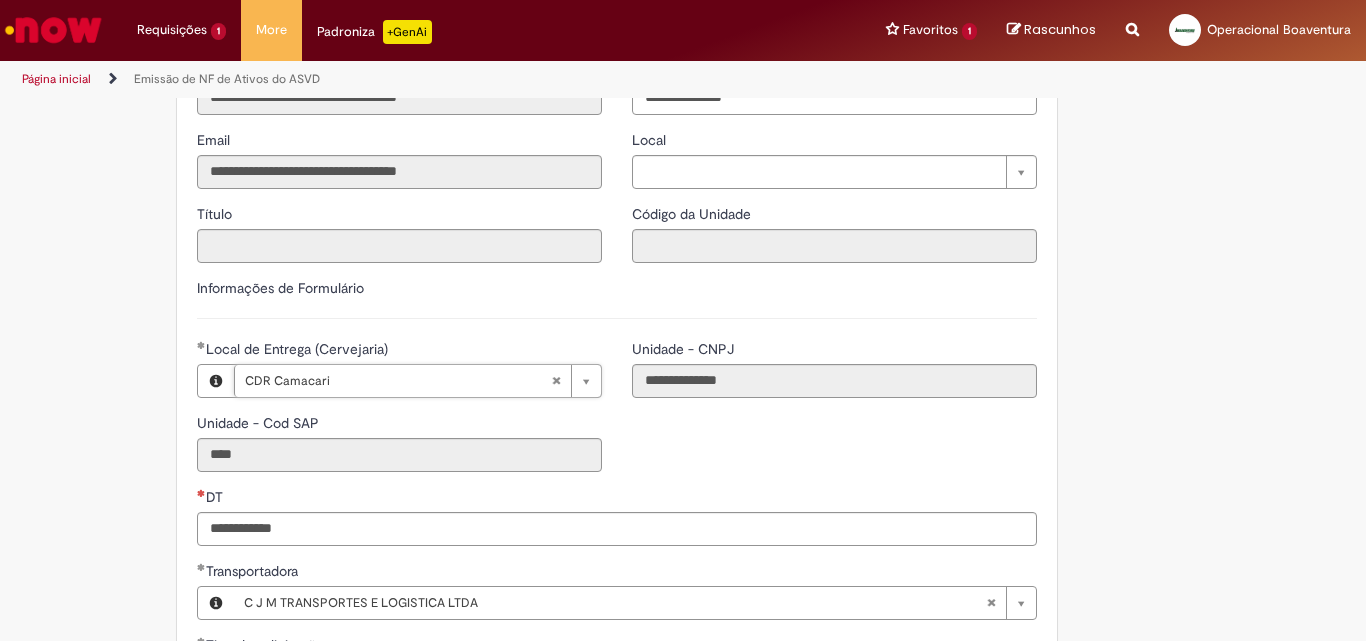 select on "**********" 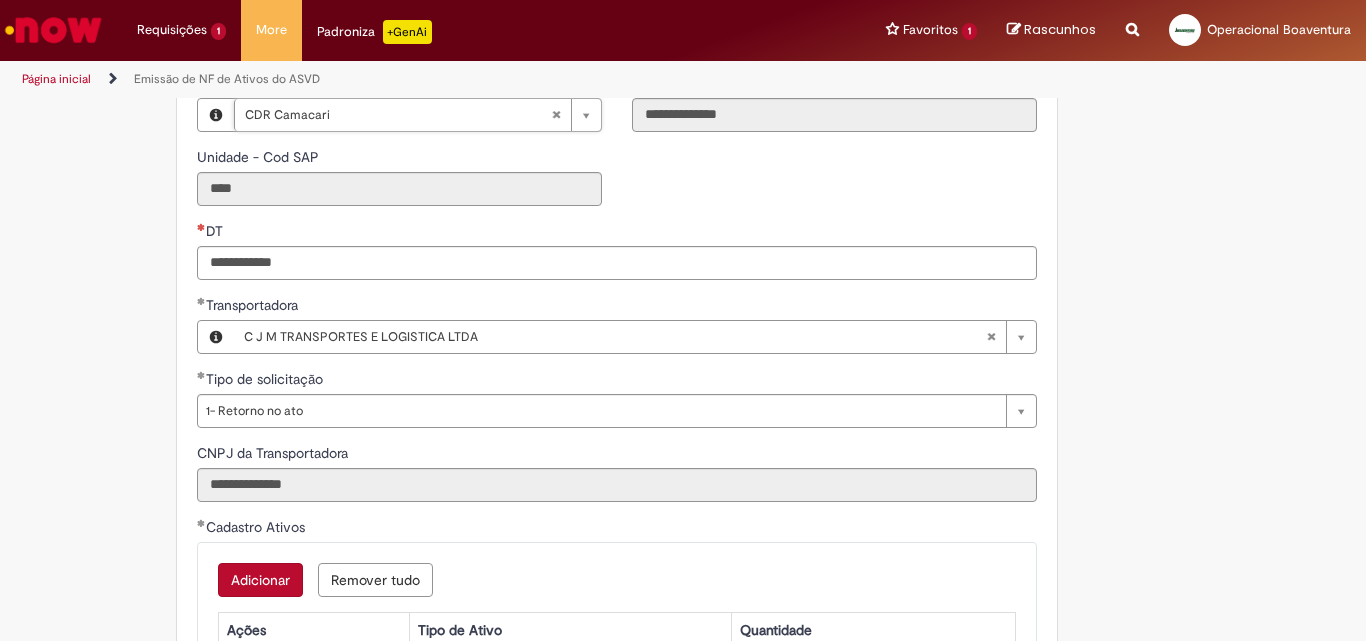 scroll, scrollTop: 604, scrollLeft: 0, axis: vertical 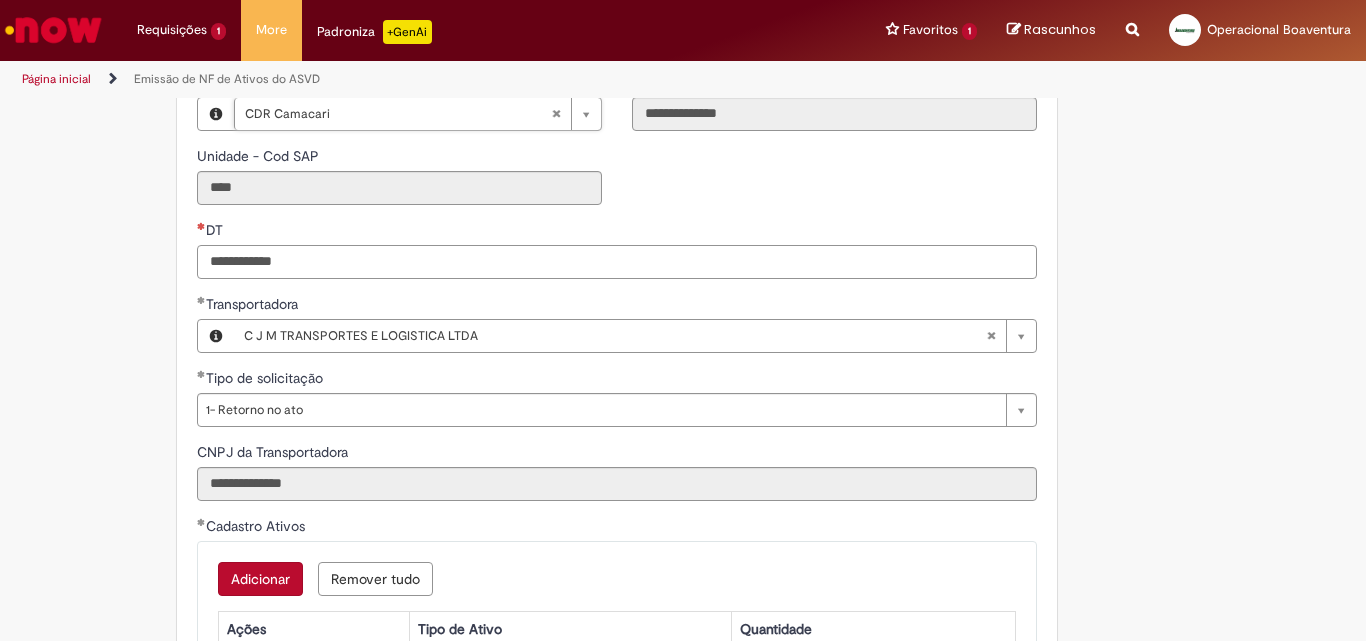 click on "DT" at bounding box center [617, 262] 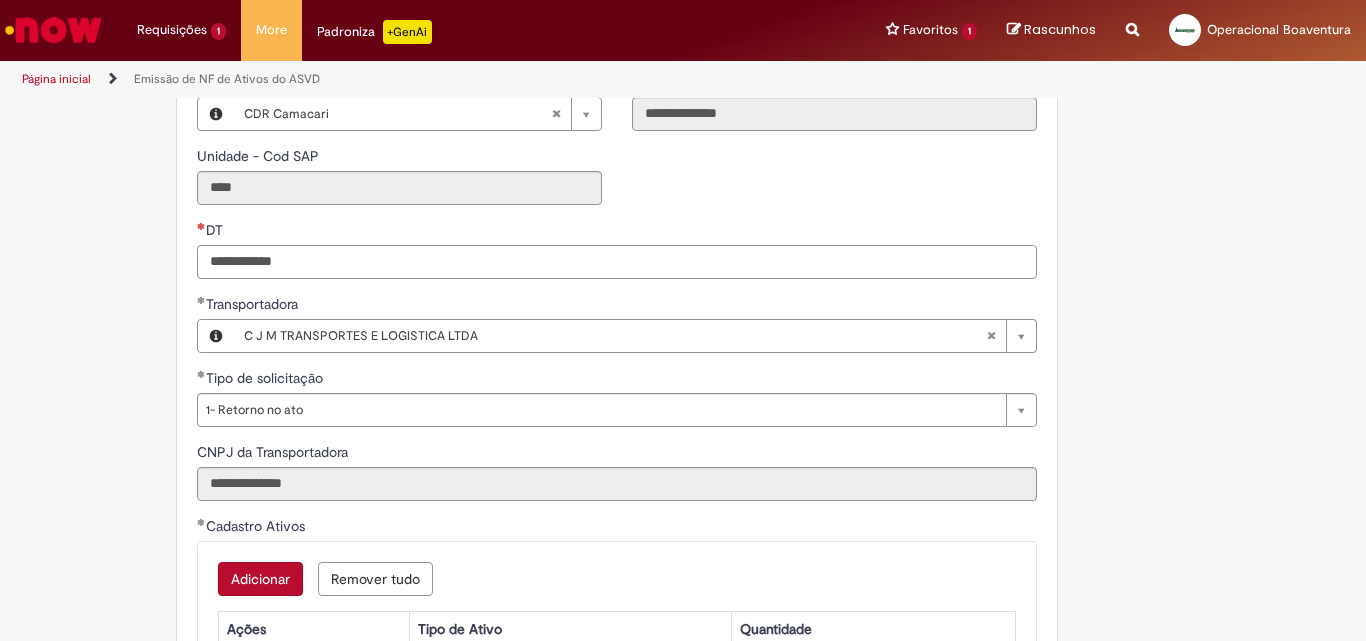 paste on "**********" 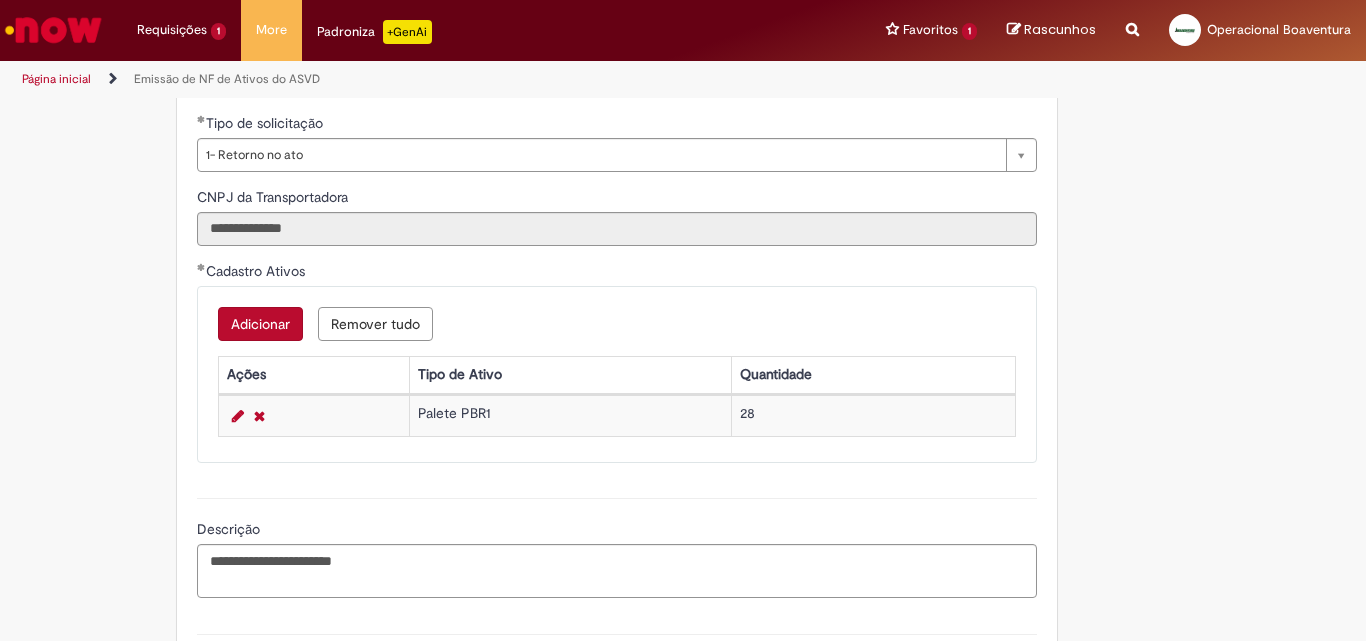 scroll, scrollTop: 871, scrollLeft: 0, axis: vertical 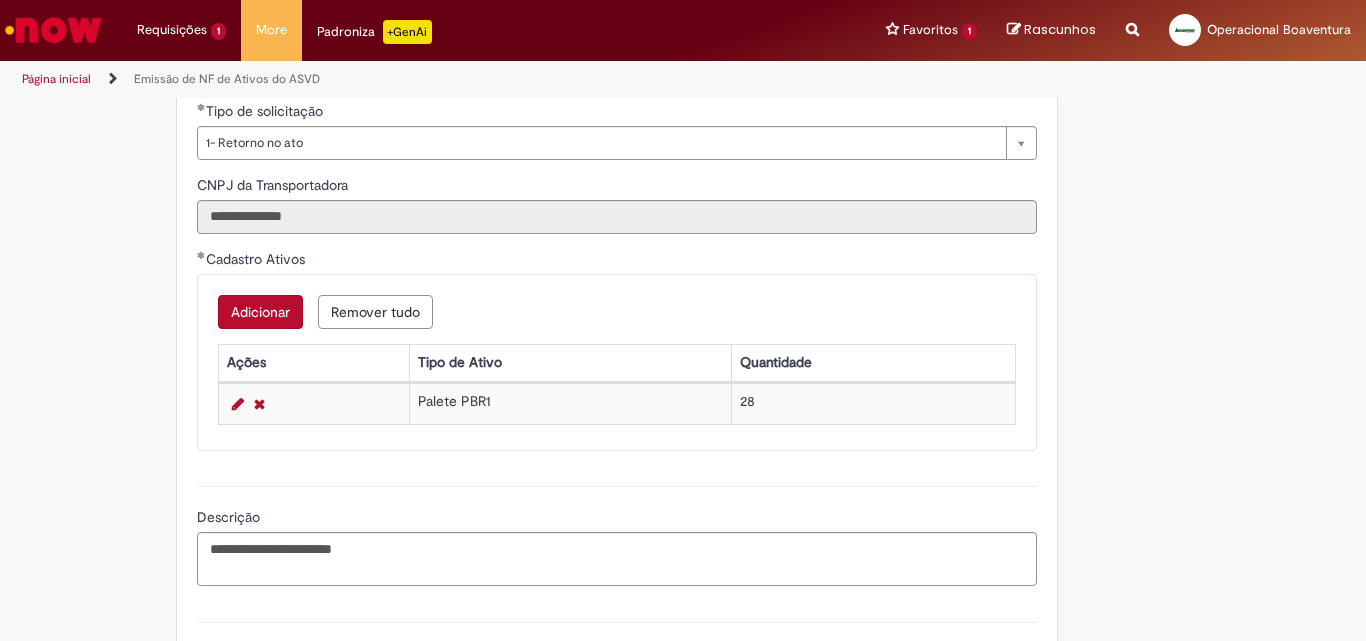 type on "**********" 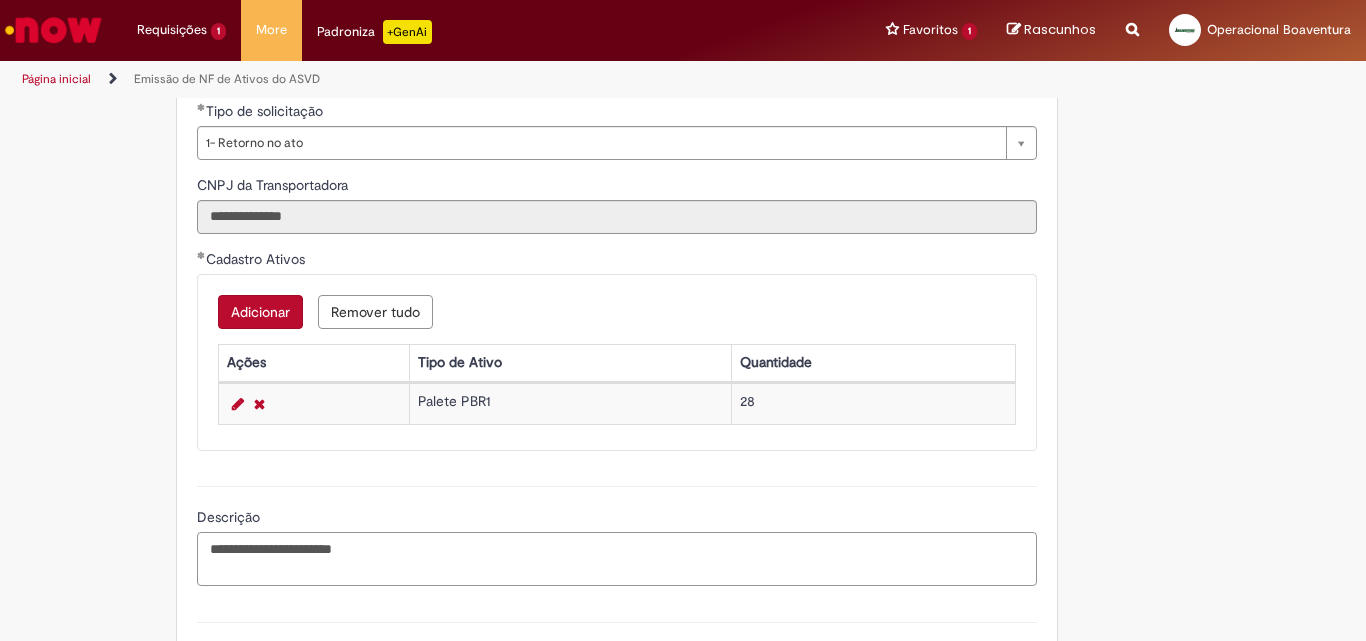 click on "**********" at bounding box center (617, 559) 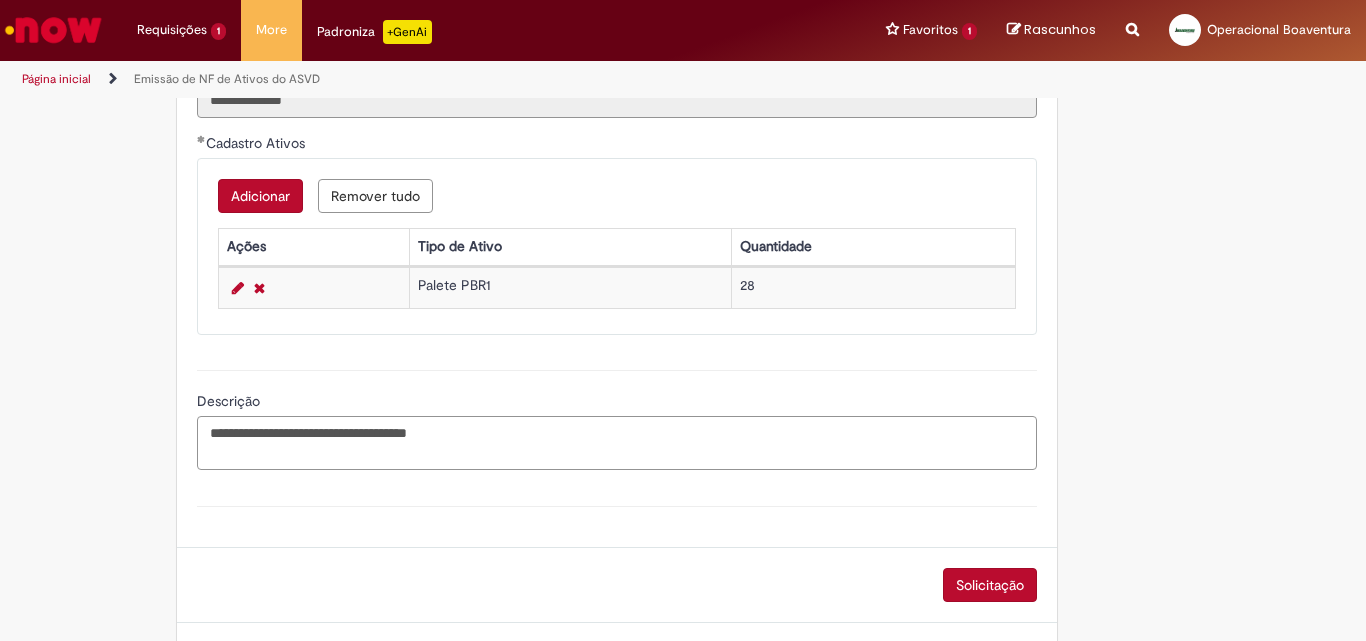 scroll, scrollTop: 1078, scrollLeft: 0, axis: vertical 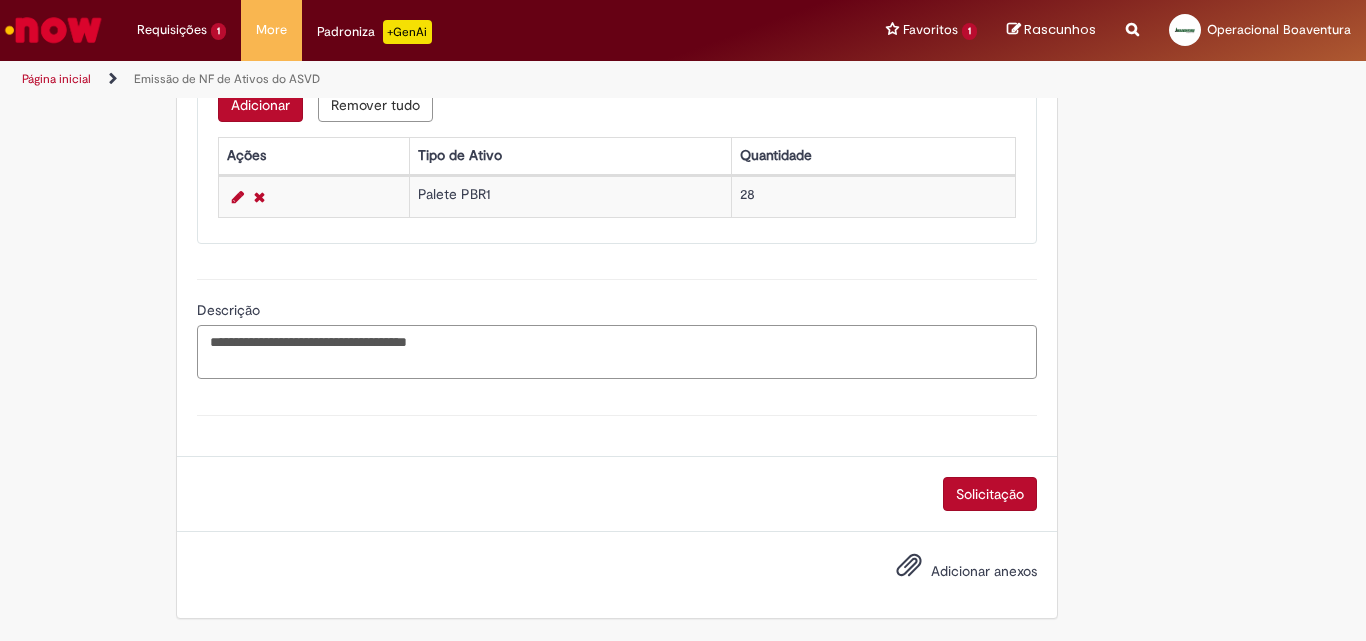 type on "**********" 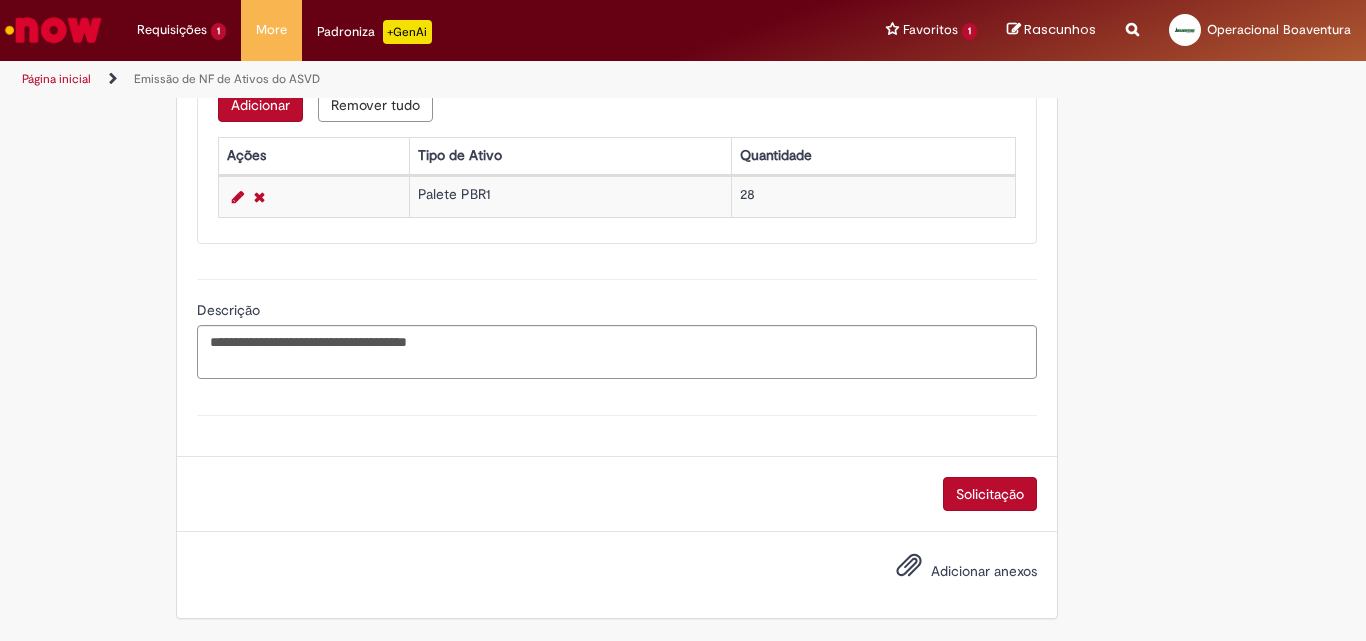 click on "Solicitação" at bounding box center (617, 494) 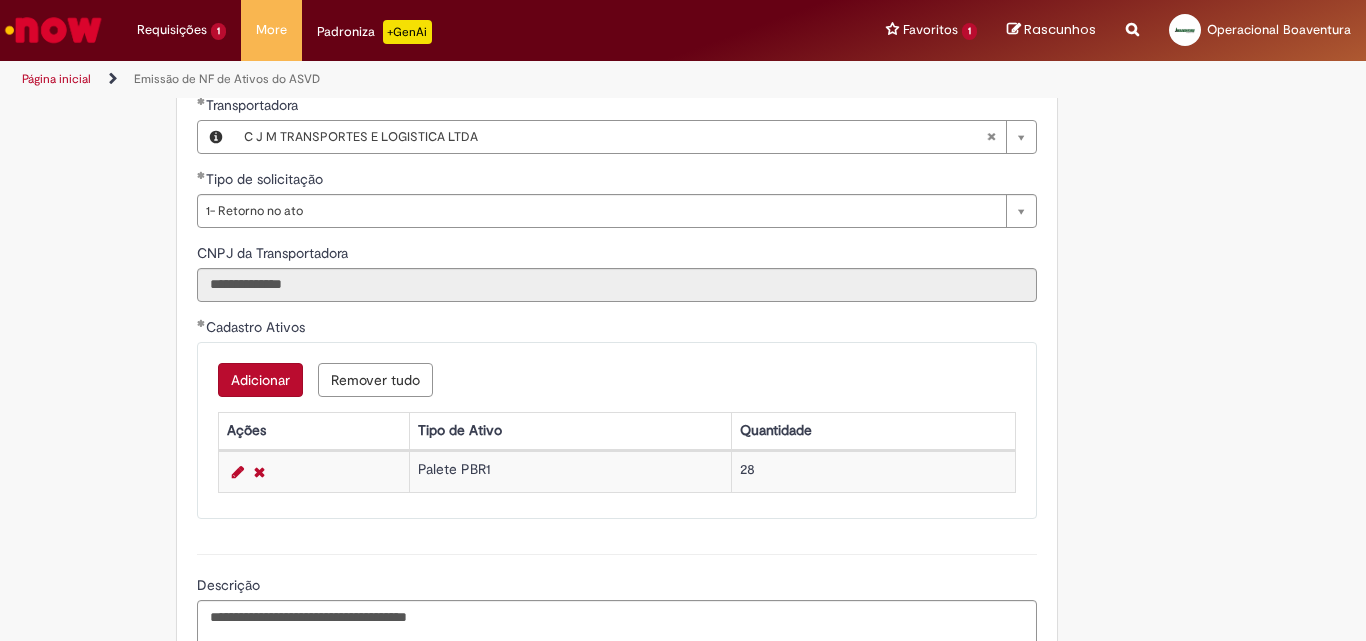 scroll, scrollTop: 1078, scrollLeft: 0, axis: vertical 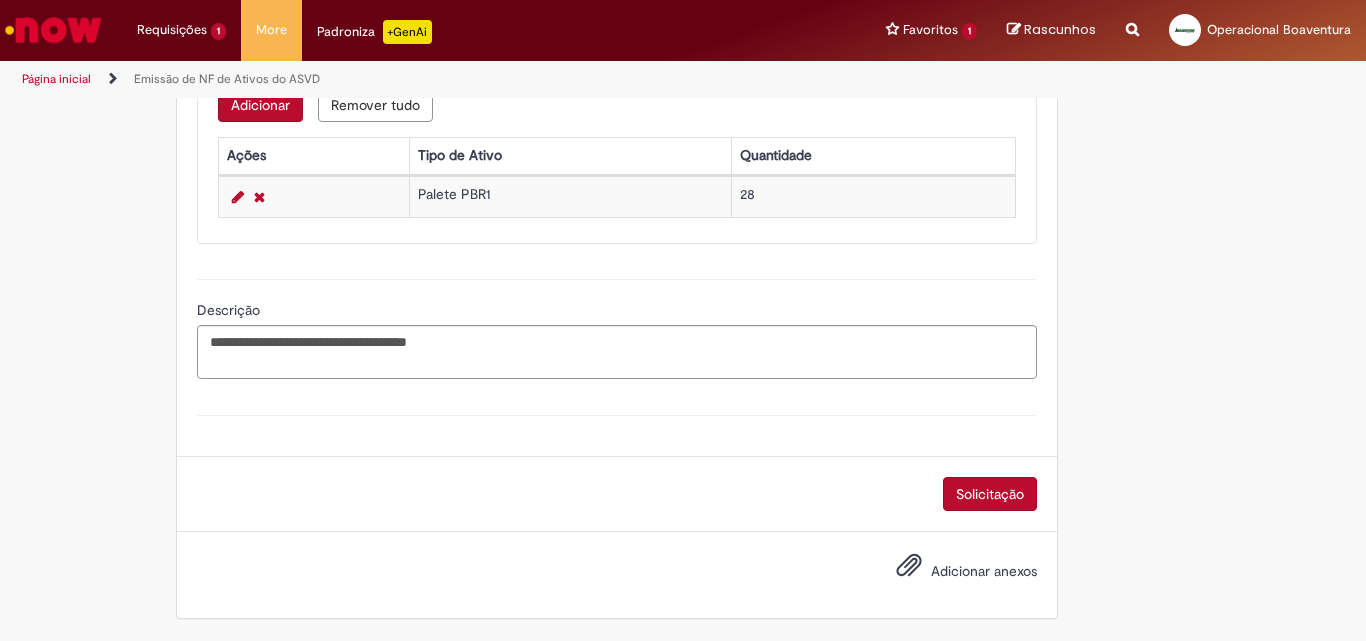 click on "Solicitação" at bounding box center [990, 494] 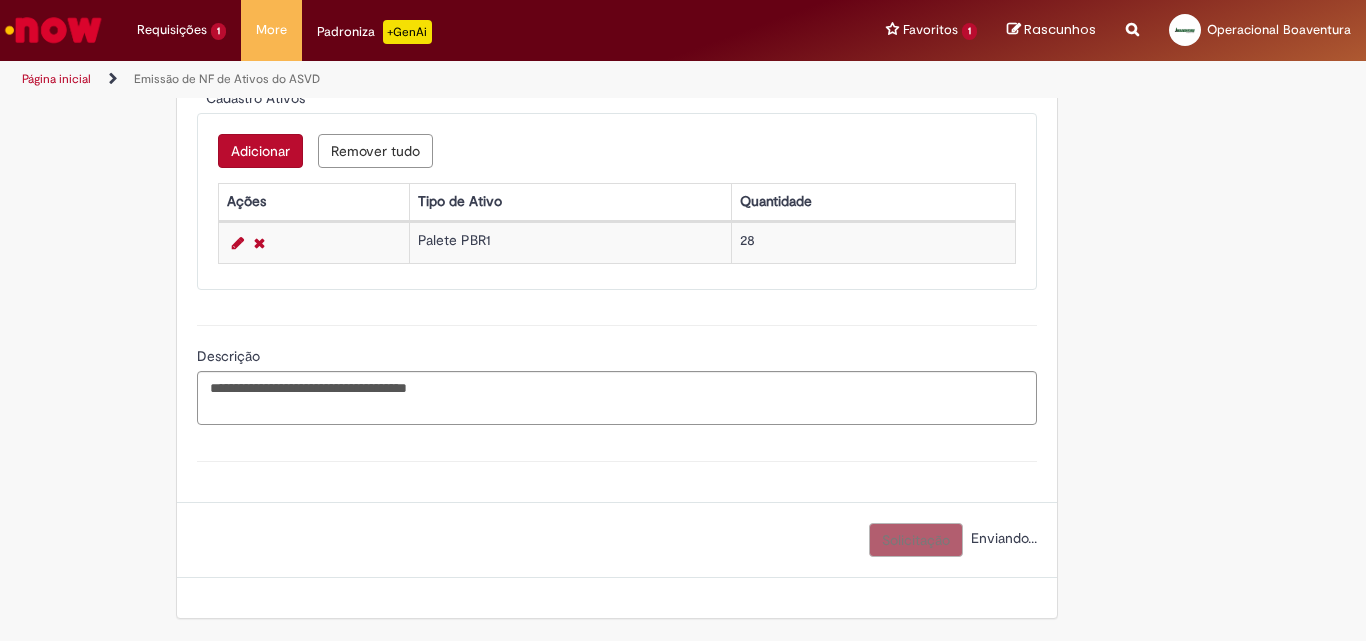 scroll, scrollTop: 1032, scrollLeft: 0, axis: vertical 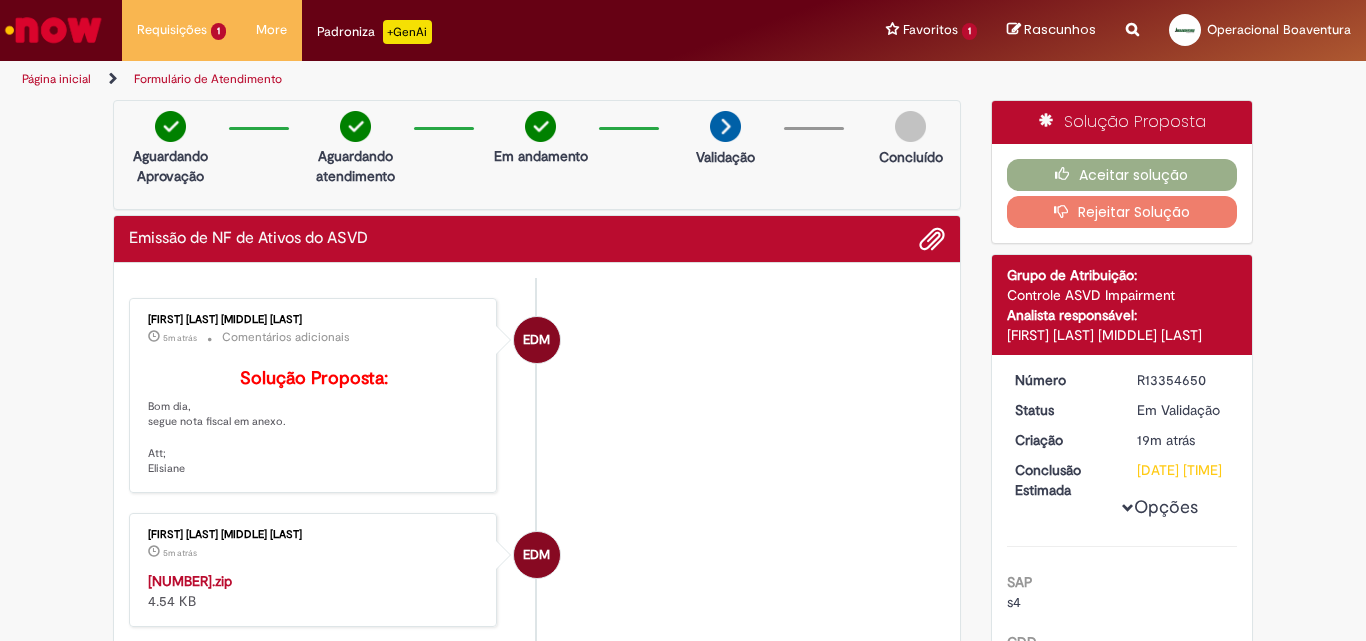 click on "EDM
[FIRST] [LAST] [MIDDLE] [LAST]
5m atrás 5 minutos atrás     Comentários adicionais
Solução Proposta:
Bom dia,
segue nota fiscal em anexo.
Att;
[FIRST]
EDM
[FIRST] [LAST] [MIDDLE] [LAST]
5m atrás 5 minutos atrás
[NUMBER].zip  4.54 KB
EDM" at bounding box center (537, 713) 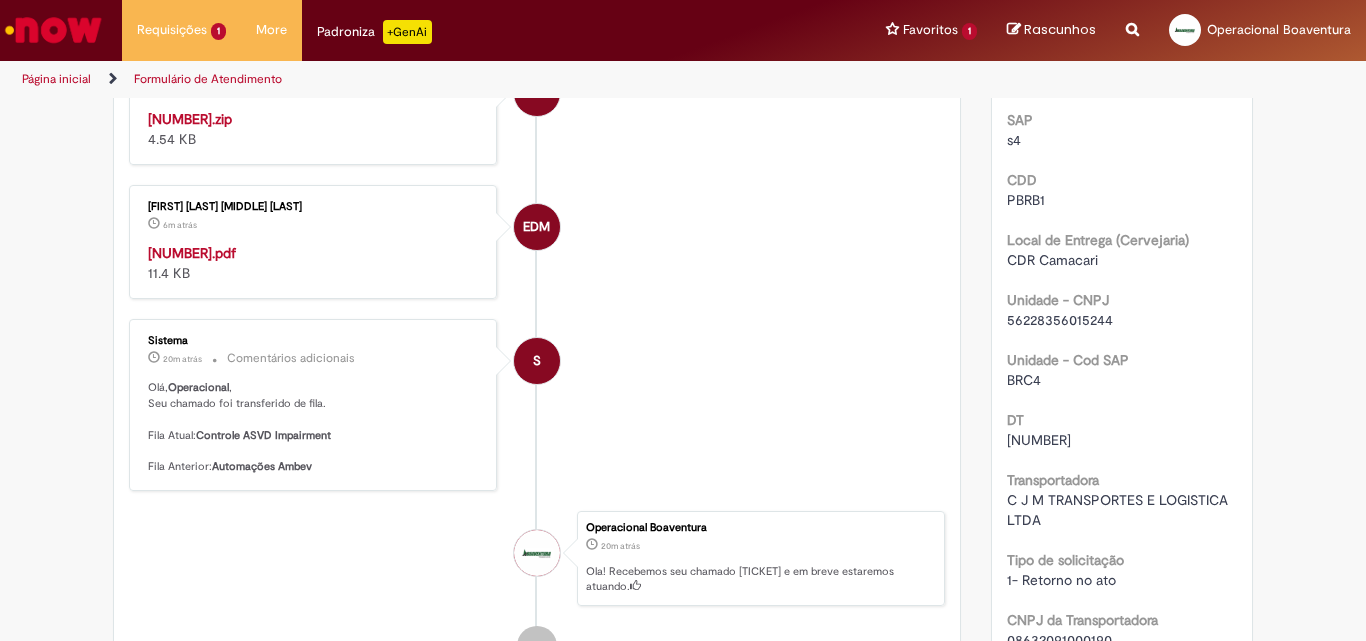 scroll, scrollTop: 400, scrollLeft: 0, axis: vertical 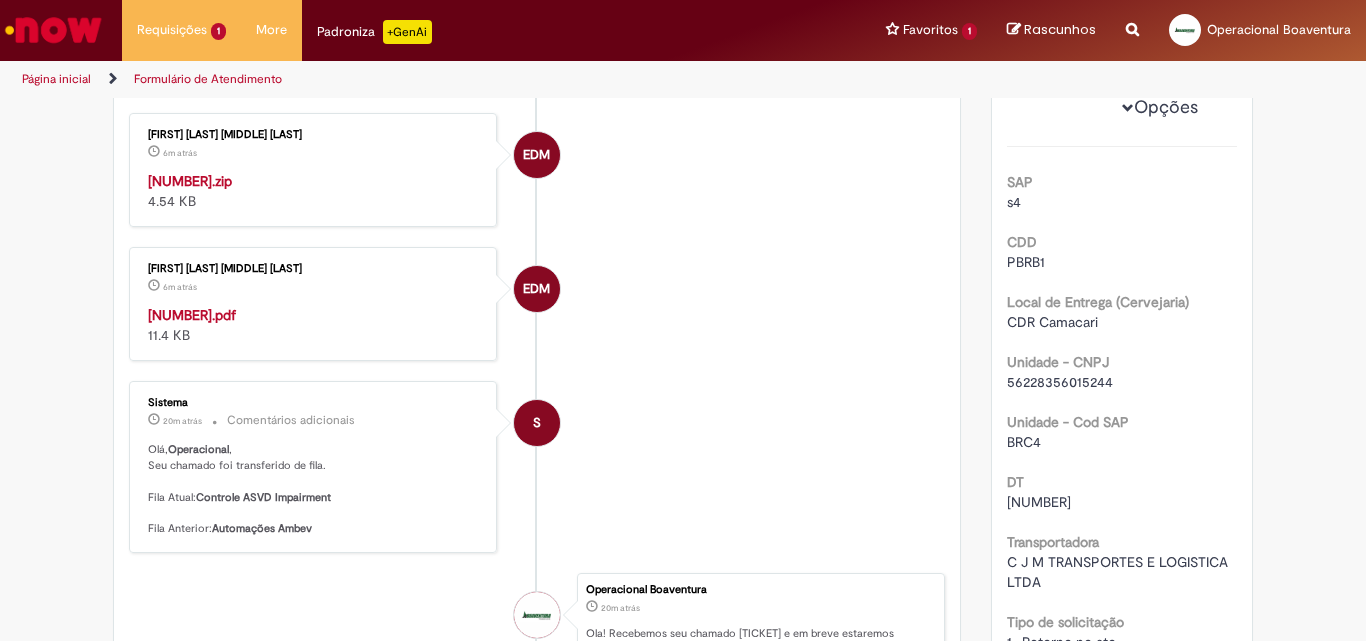 click on "[NUMBER].pdf" at bounding box center [192, 315] 